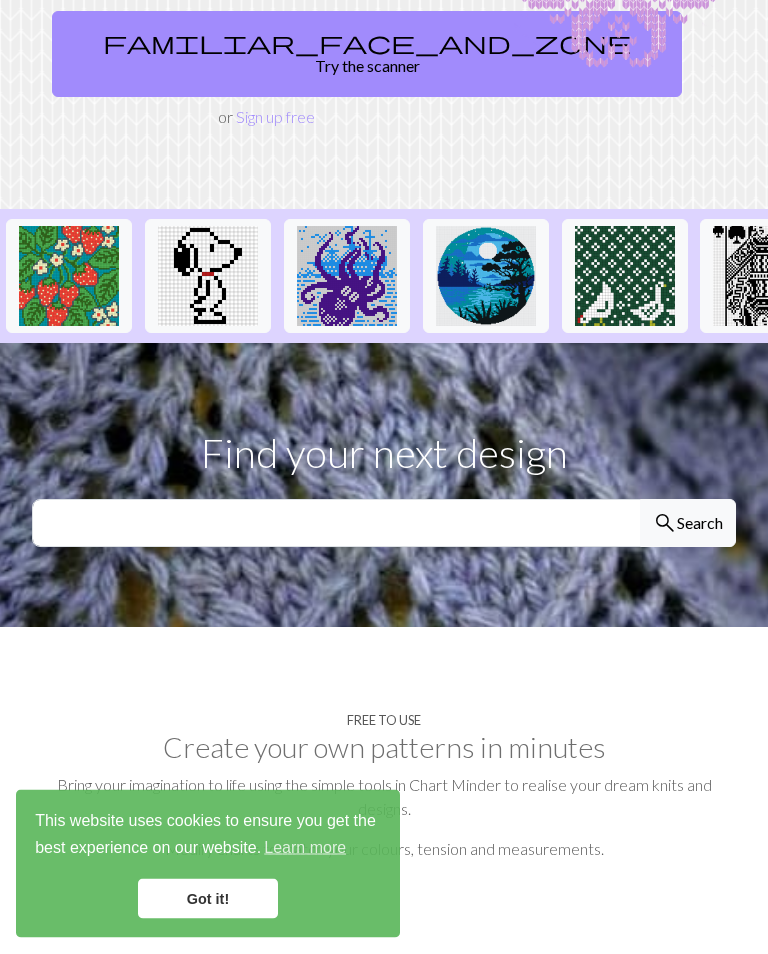 scroll, scrollTop: 292, scrollLeft: 0, axis: vertical 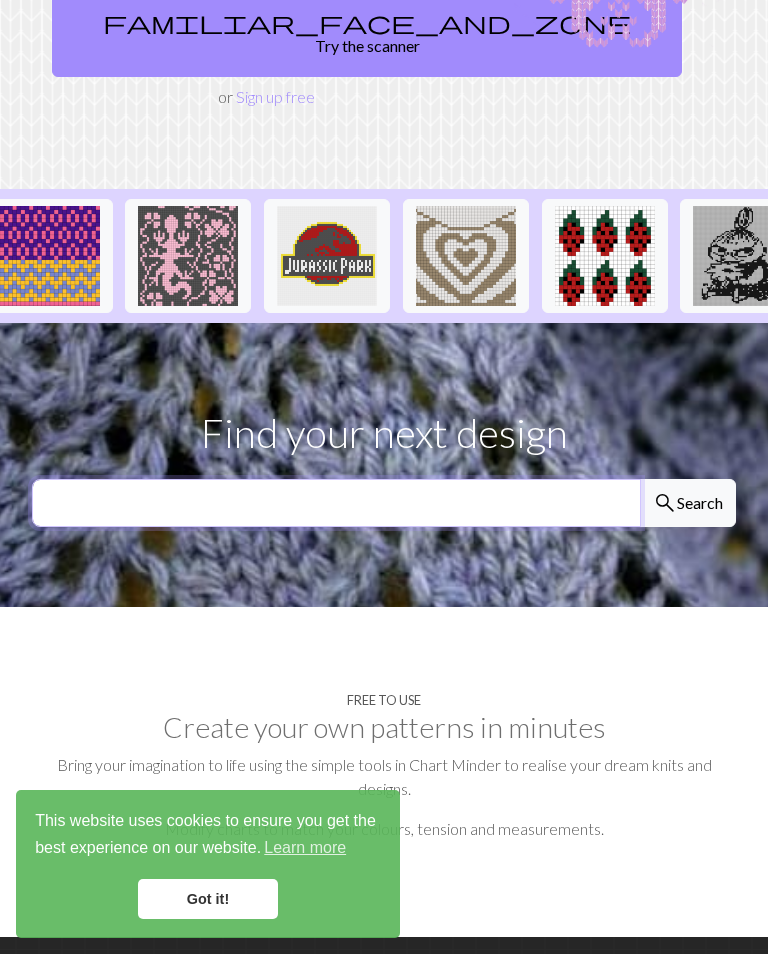 click at bounding box center [336, 503] 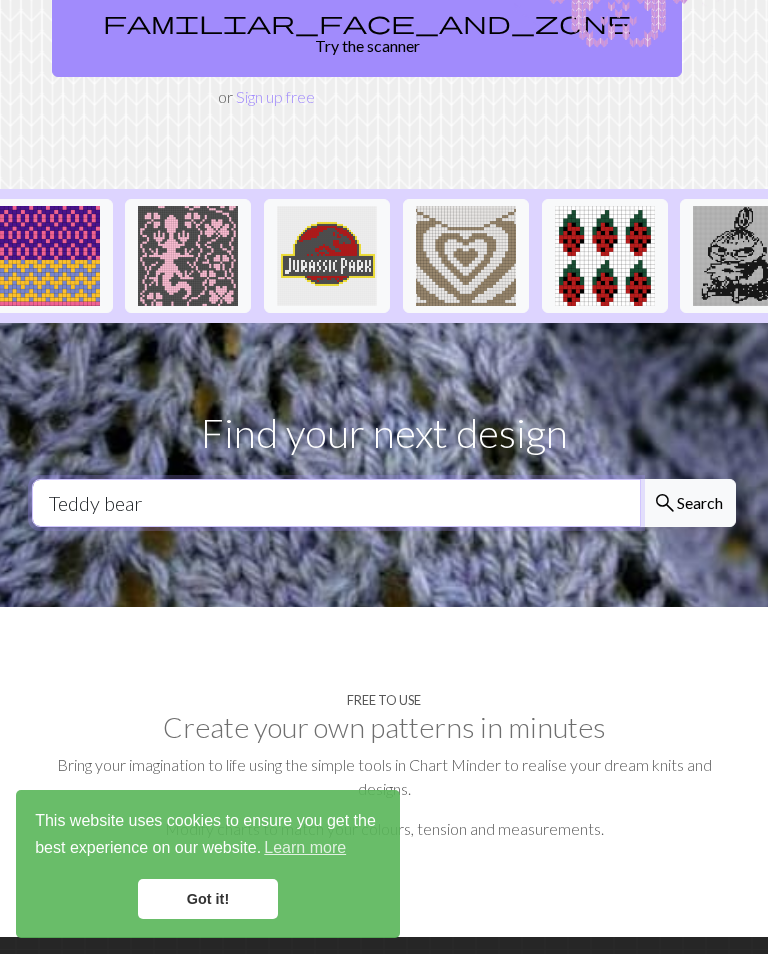 type on "Teddy bear" 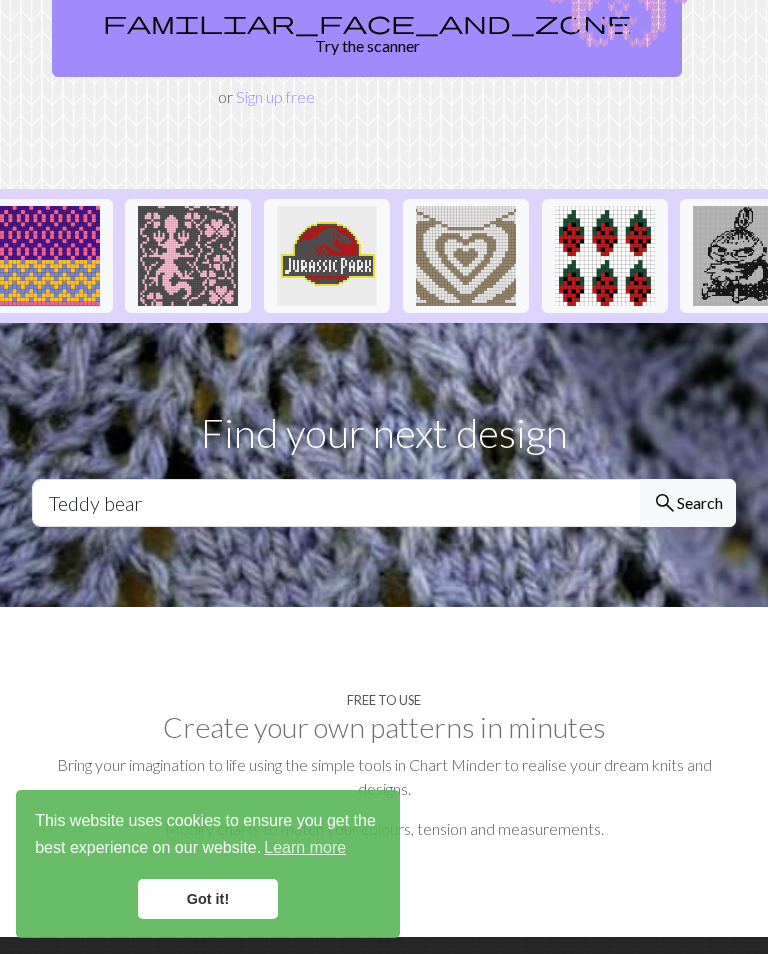 click on "search Search" at bounding box center (688, 503) 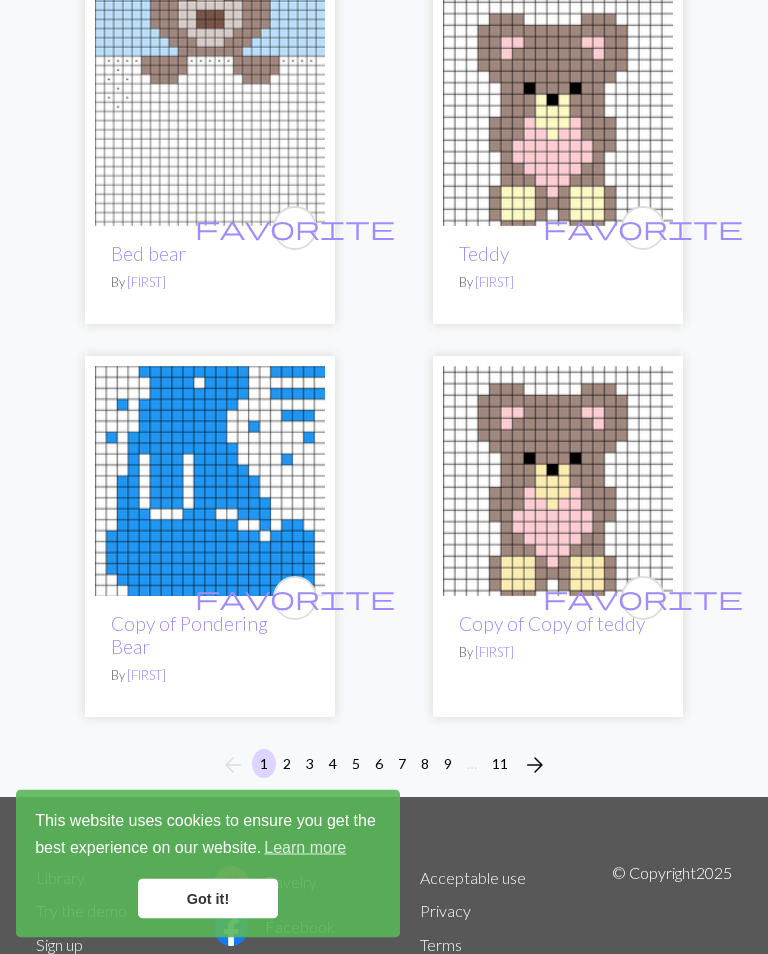 scroll, scrollTop: 9493, scrollLeft: 0, axis: vertical 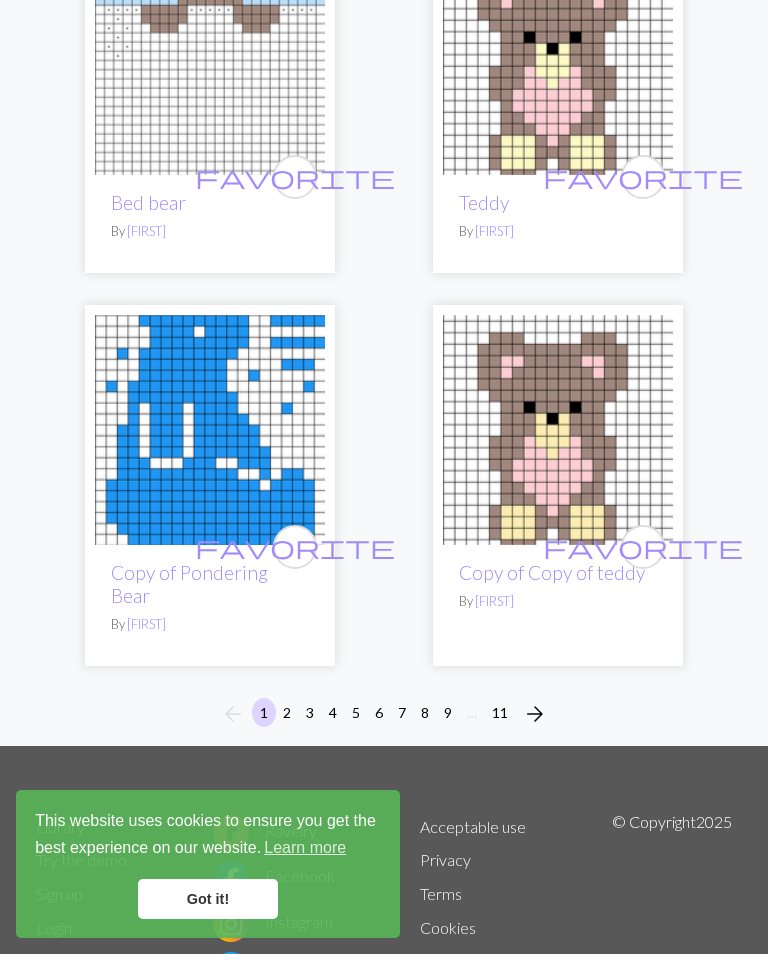 click on "2" at bounding box center (287, 712) 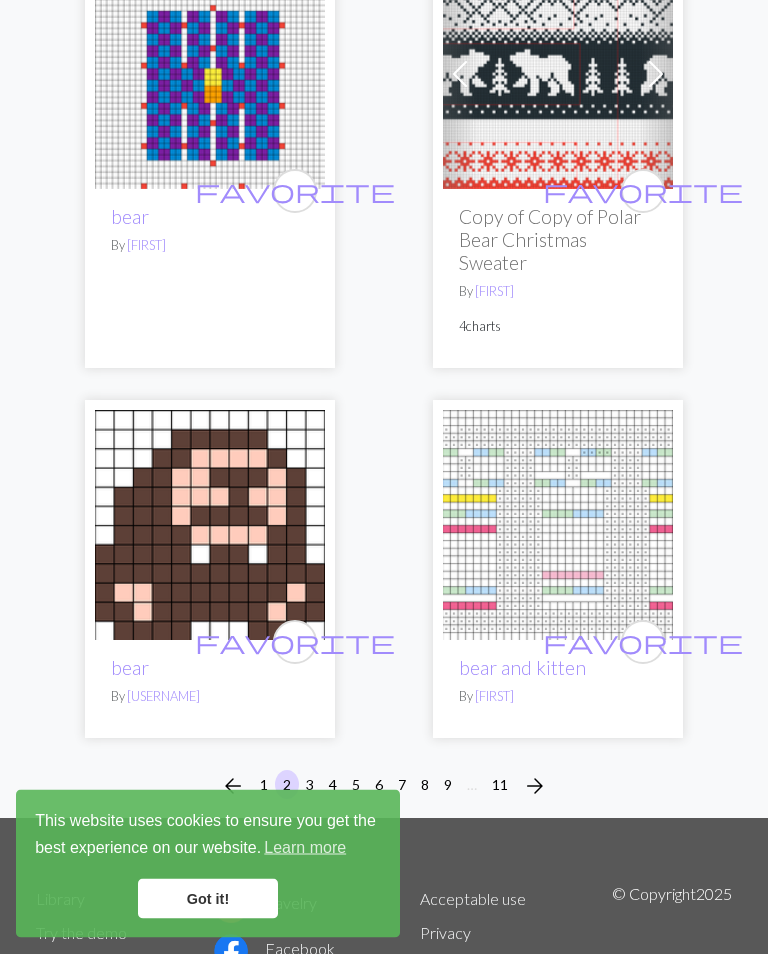 scroll, scrollTop: 9625, scrollLeft: 0, axis: vertical 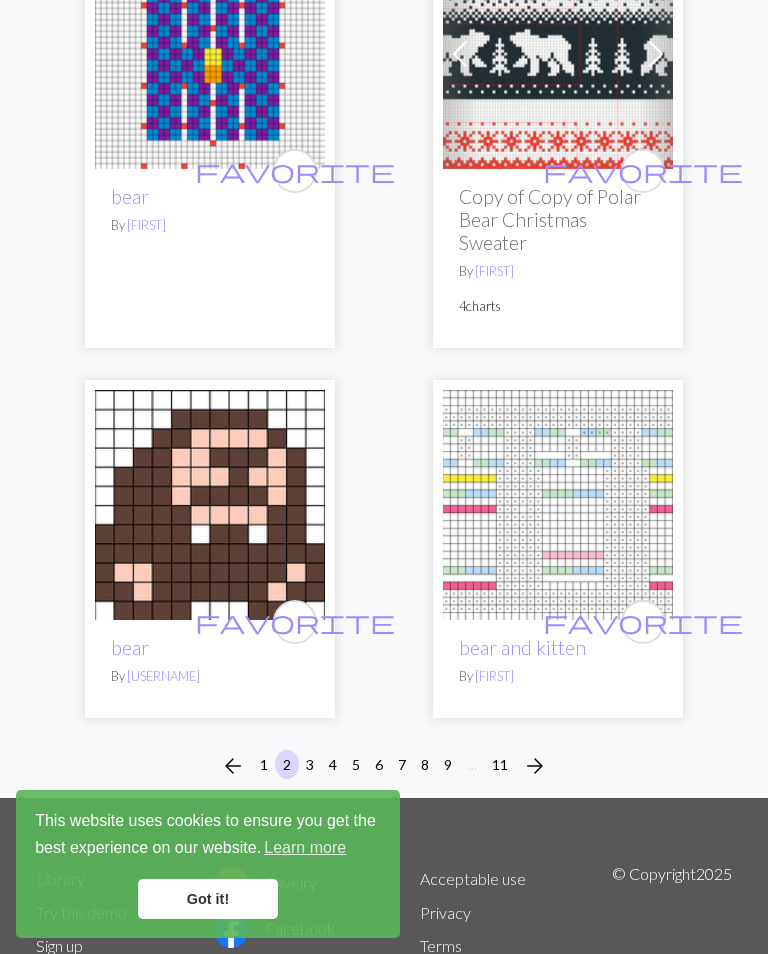 click on "3" at bounding box center [310, 764] 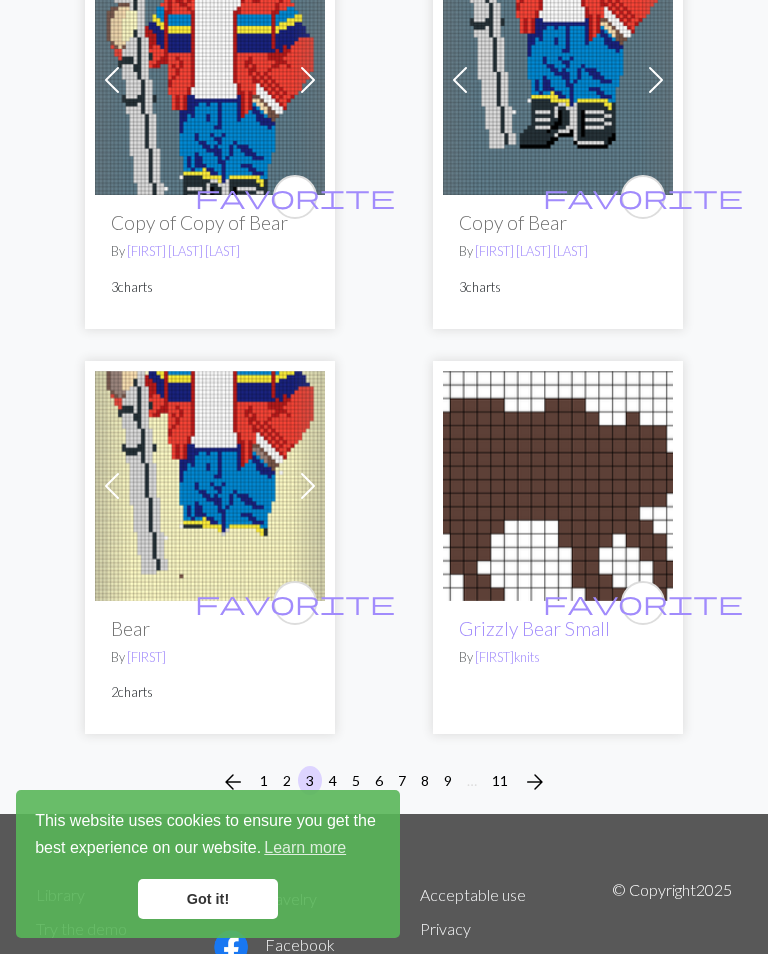 scroll, scrollTop: 9769, scrollLeft: 0, axis: vertical 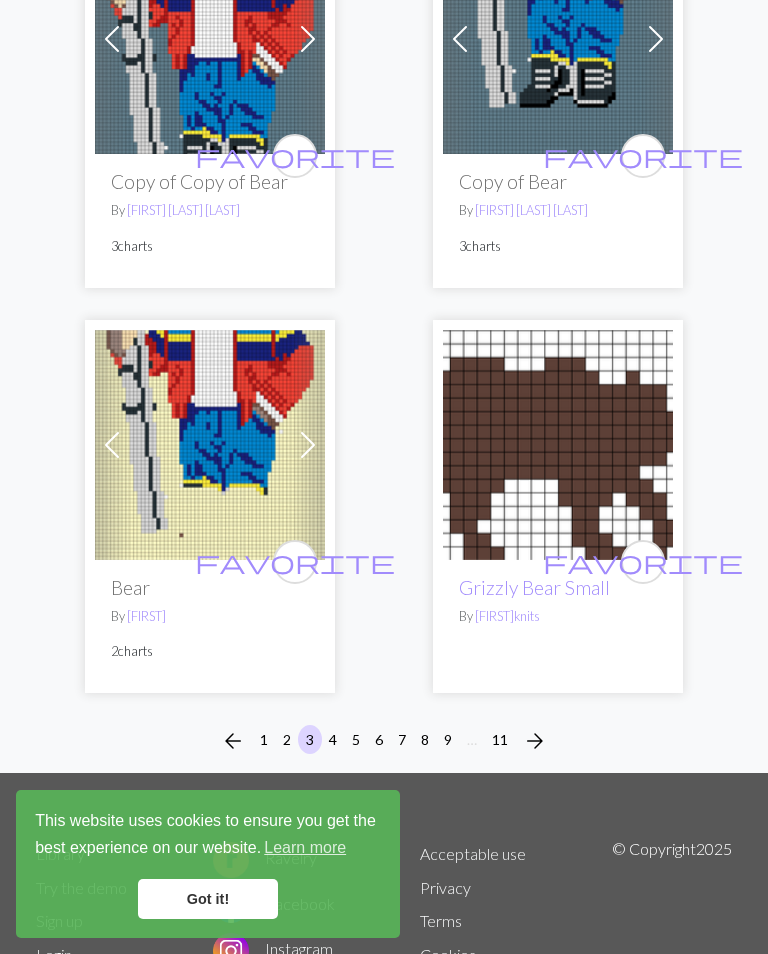 click on "5" at bounding box center (356, 739) 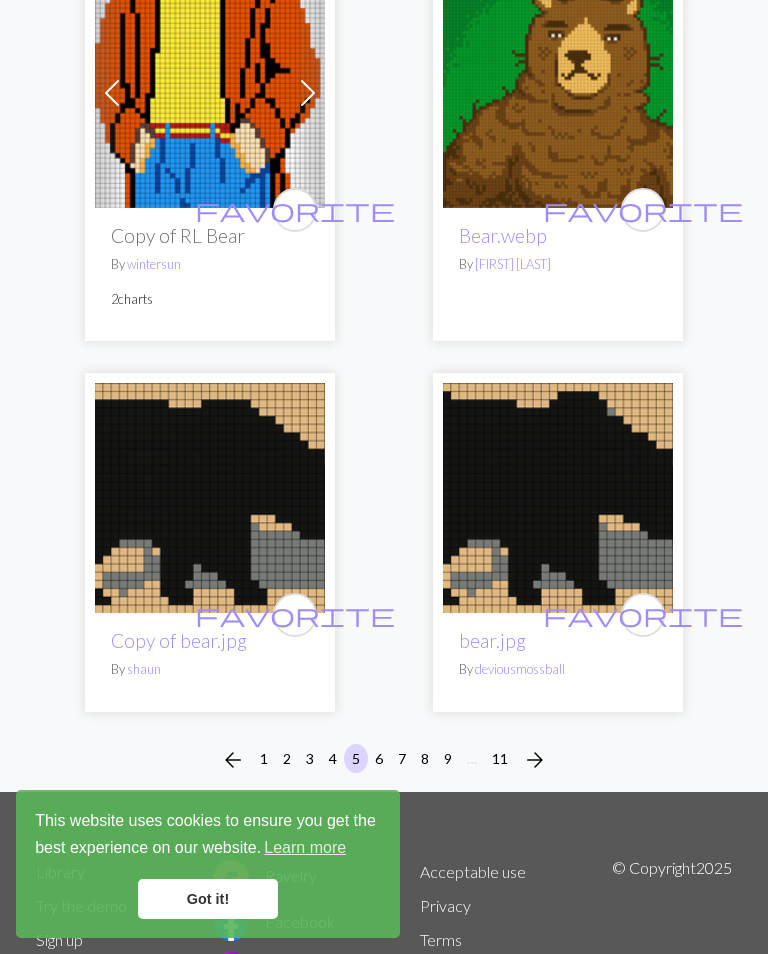 scroll, scrollTop: 9370, scrollLeft: 0, axis: vertical 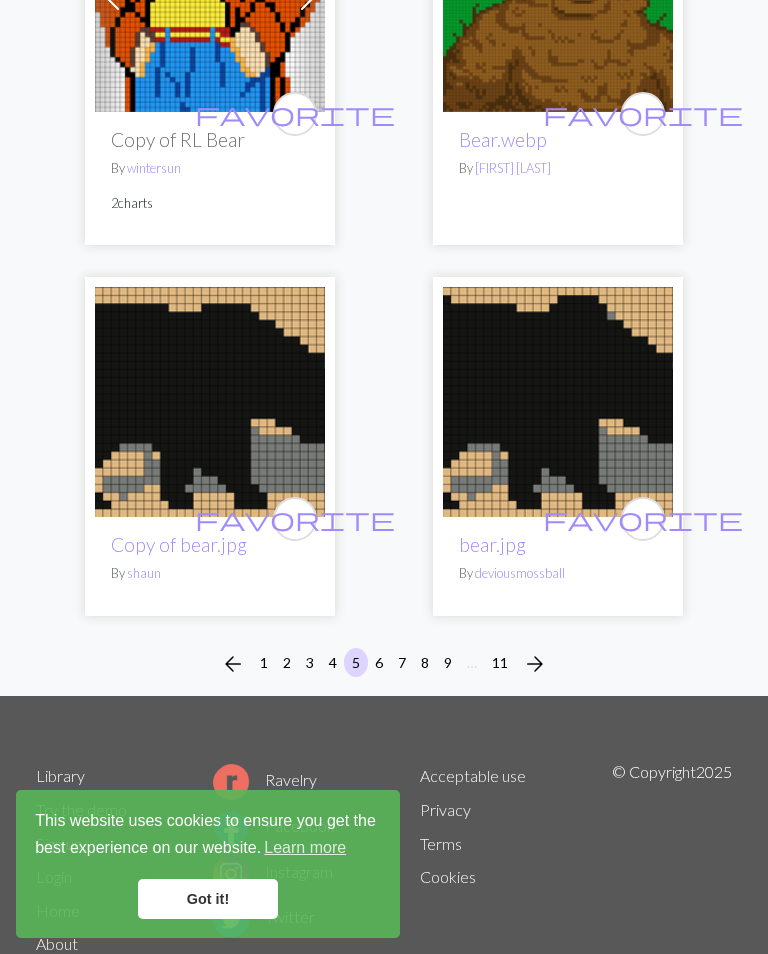 click on "6" at bounding box center (379, 662) 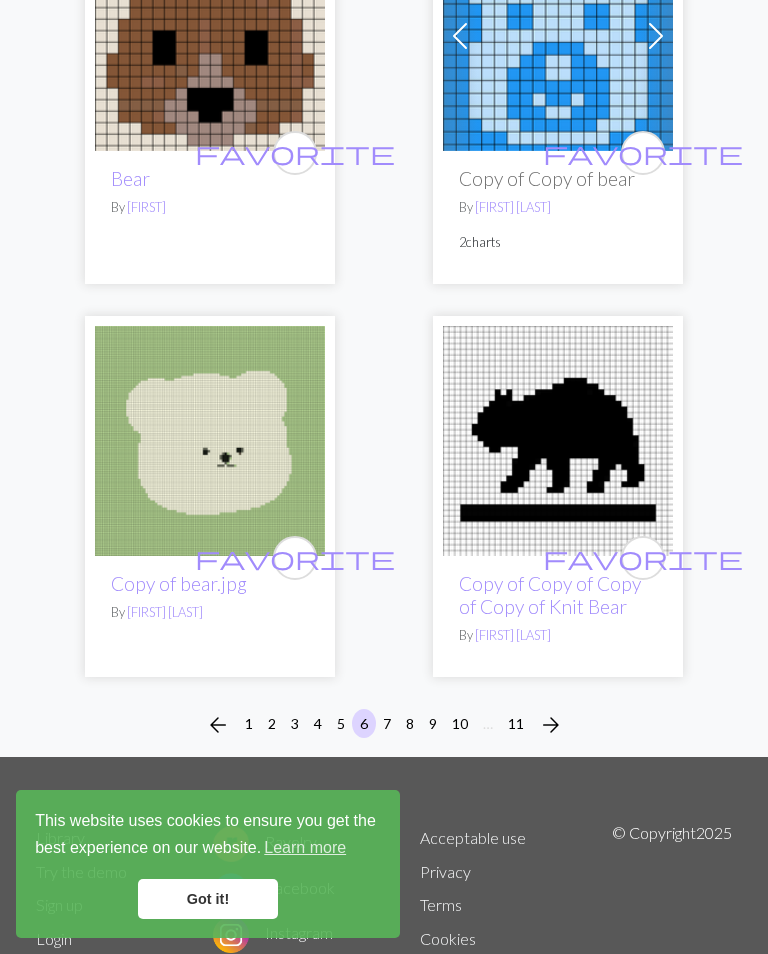 scroll, scrollTop: 9410, scrollLeft: 0, axis: vertical 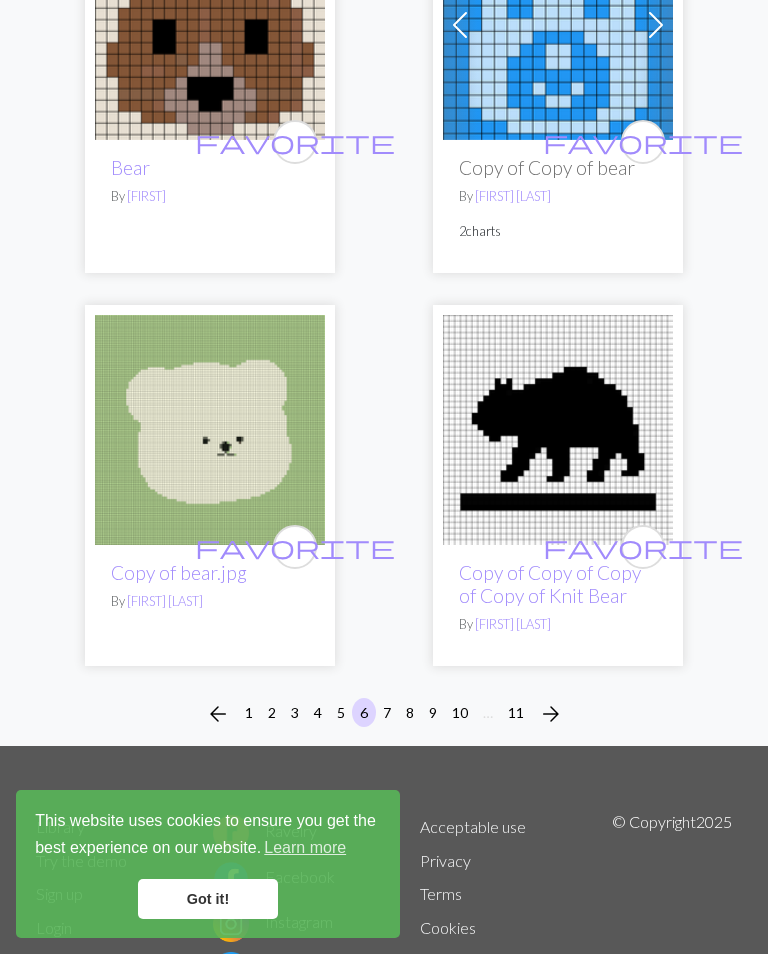 click on "8" at bounding box center (410, 712) 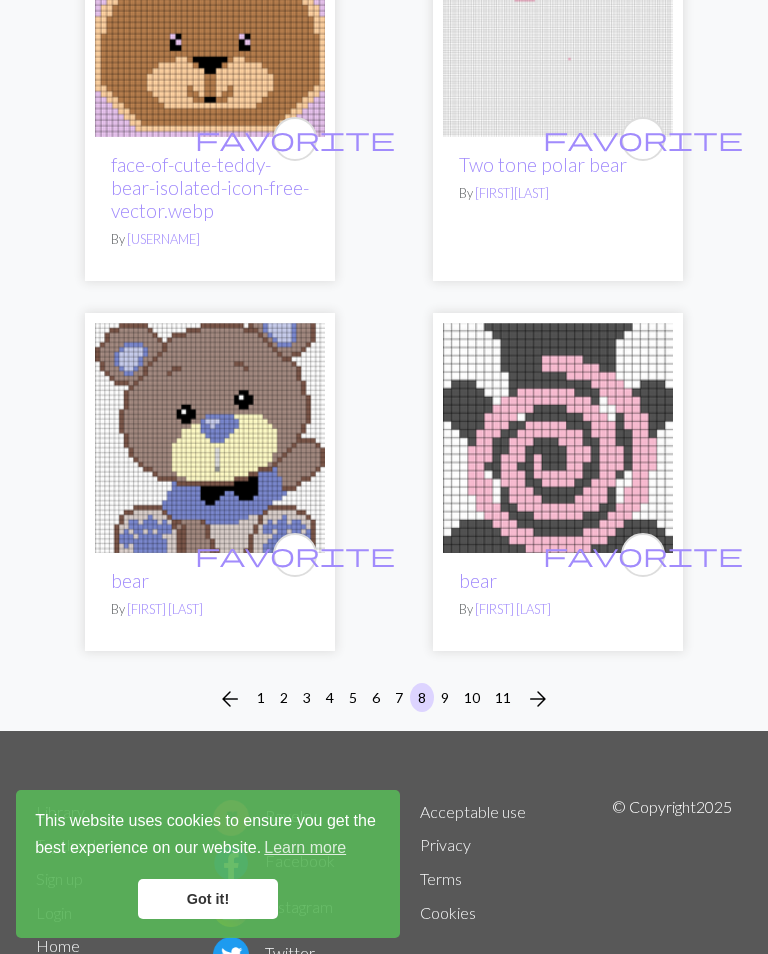scroll, scrollTop: 9287, scrollLeft: 0, axis: vertical 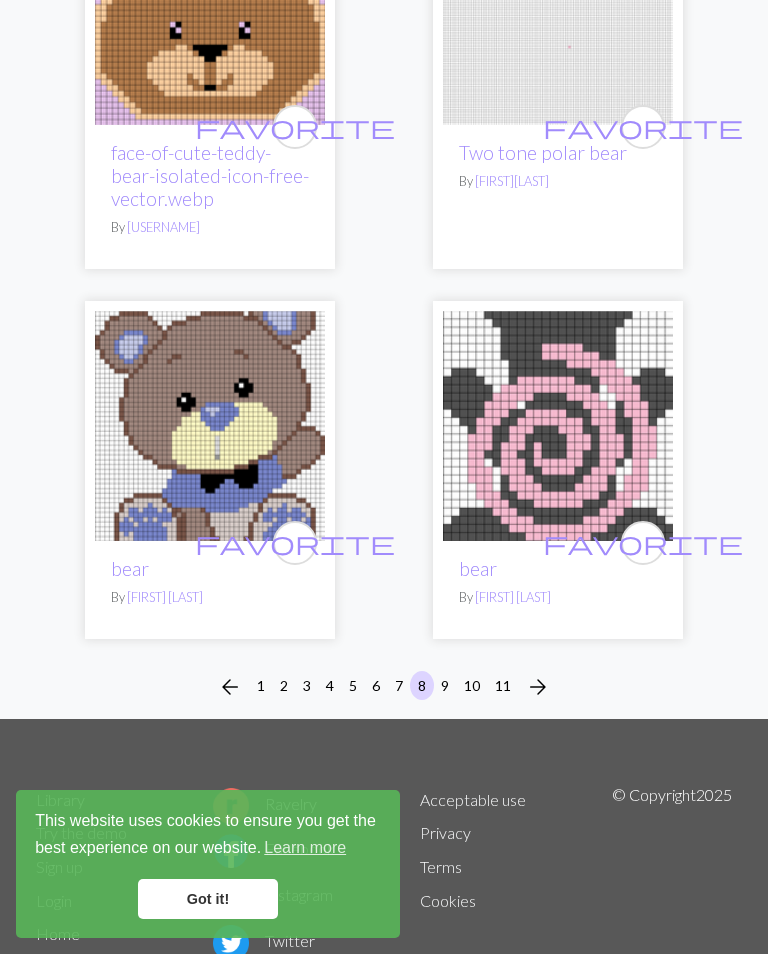 click on "9" at bounding box center (445, 685) 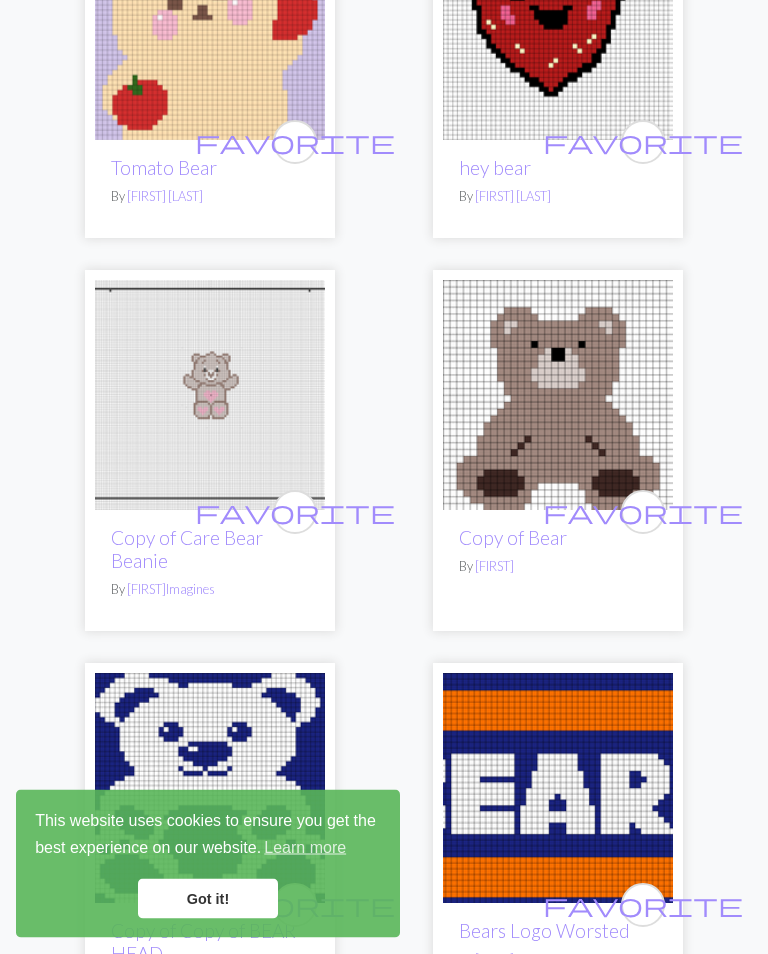scroll, scrollTop: 1170, scrollLeft: 0, axis: vertical 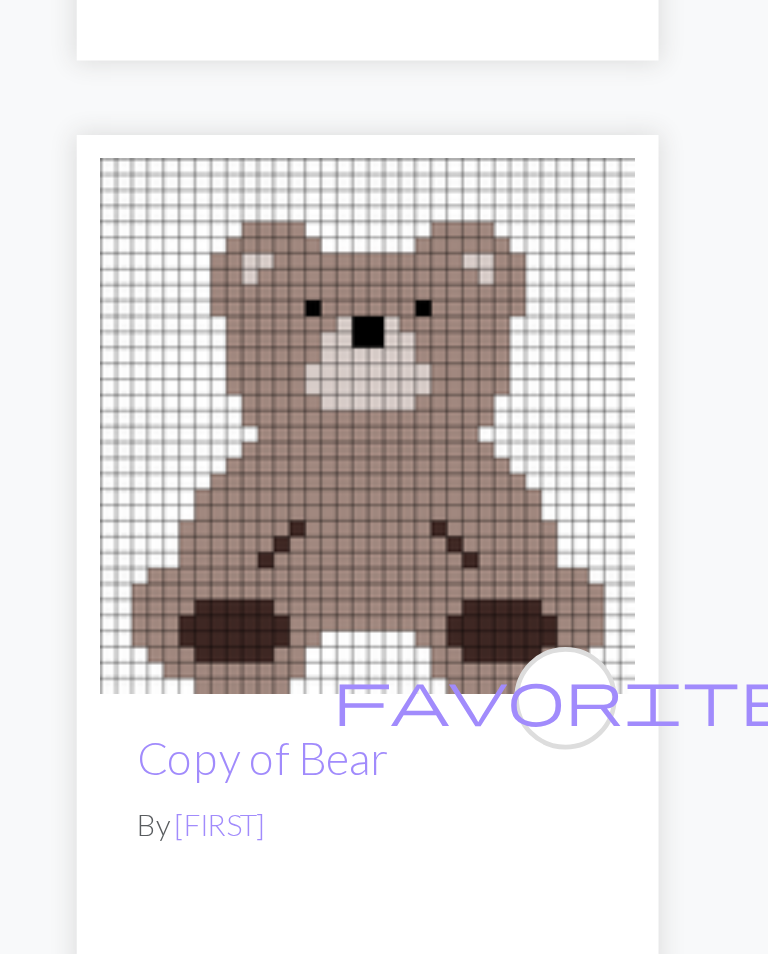 click on "favorite bear pillow front By   Jozie favorite Copy of bear pillow front By   Jozie favorite bear with flag By   Tilly Previous Next favorite Bear Cardigan By   Reagan 3  charts favorite Tomato Bear By   Gabrielle Inacio favorite hey bear By   kimberley andrew favorite Copy of Care Bear Beanie By   KyrahImagines favorite Copy of Bear By   amcsw favorite Copy of Copy of BEAR HEAD By   amcsw favorite Bears Logo Worsted  By   Hailey favorite Share Bear Vest By   victoria  favorite Copy of Bear - ABC blanket By   ruthvlewis Previous Next favorite Bear - ABC blanket By   ruthvlewis 2  charts favorite Copy of ABC compatible Teddy Bear By   ruthvlewis favorite Bear - ABC blanket By   Fangd14 Previous Next favorite Bear with lantern By   Jack 3  charts Previous Next favorite Copy of Bear Repeat By   Margaret  2  charts Previous Next favorite Copy of Bear Repeat By   Margaret  2  charts Previous Next favorite Copy of Bear Repeat By   Margaret  2  charts favorite Bears Vest Letters US 2 Needle By   Hailey favorite By" at bounding box center (384, 4063) 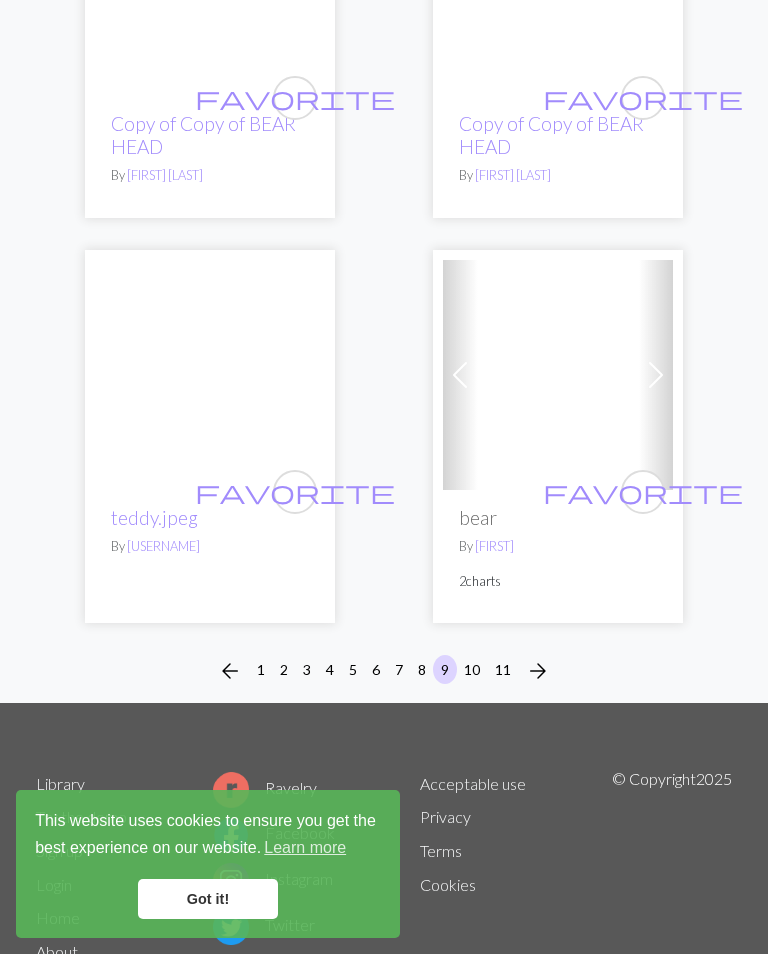 scroll, scrollTop: 9603, scrollLeft: 0, axis: vertical 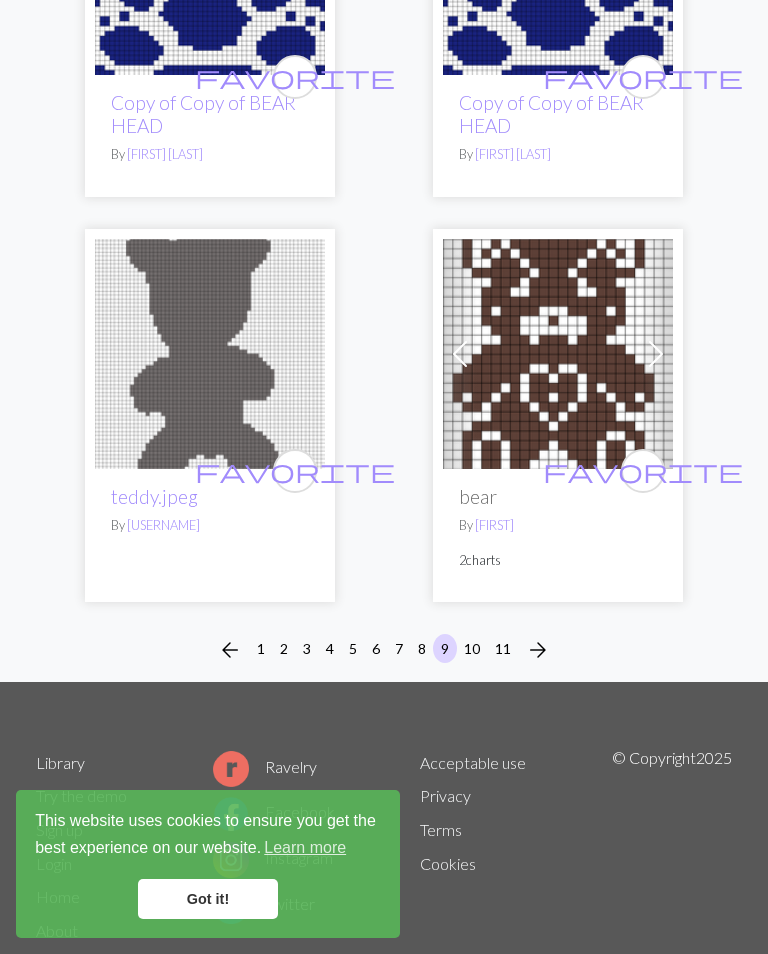 click on "10" at bounding box center [472, 648] 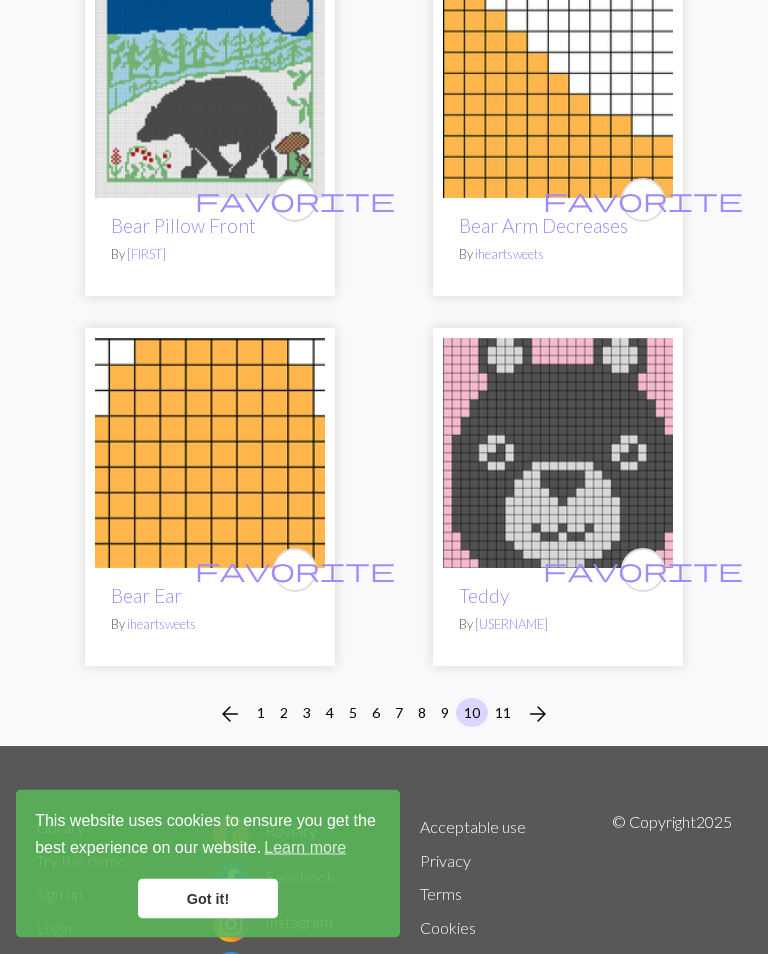scroll, scrollTop: 9497, scrollLeft: 0, axis: vertical 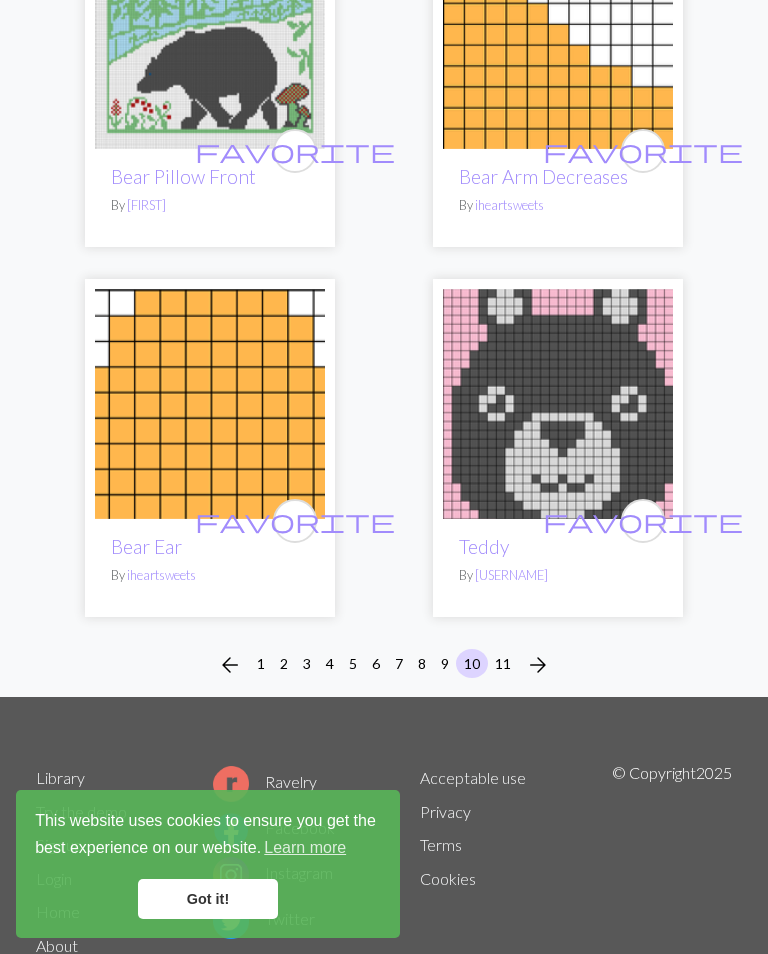 click on "arrow_forward" at bounding box center (538, 665) 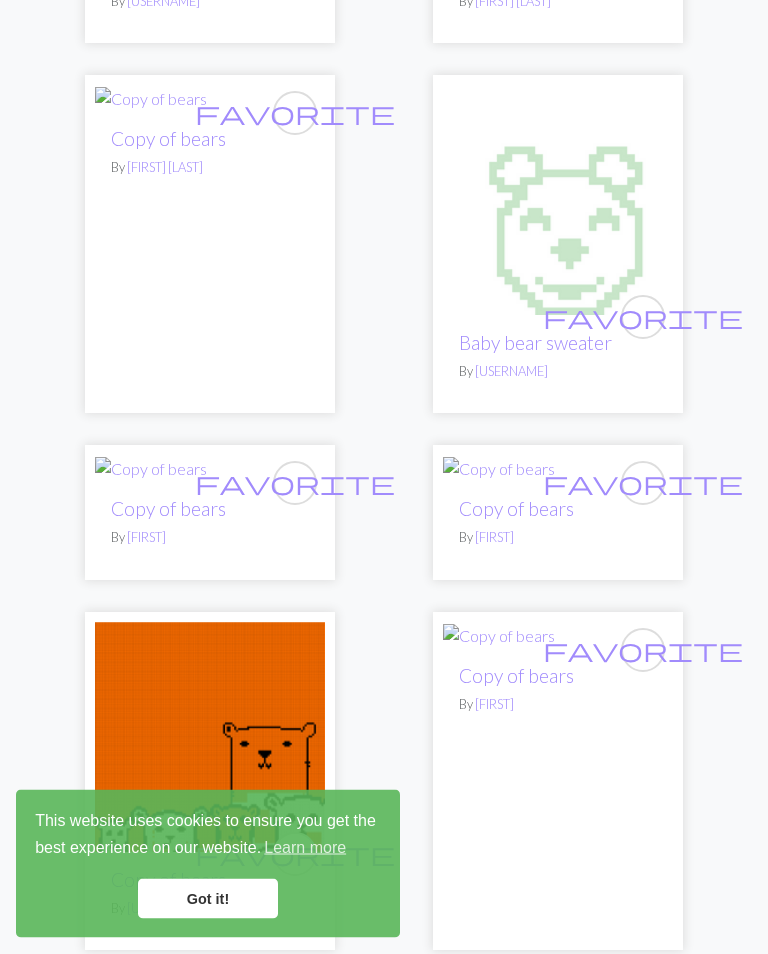 scroll, scrollTop: 4365, scrollLeft: 0, axis: vertical 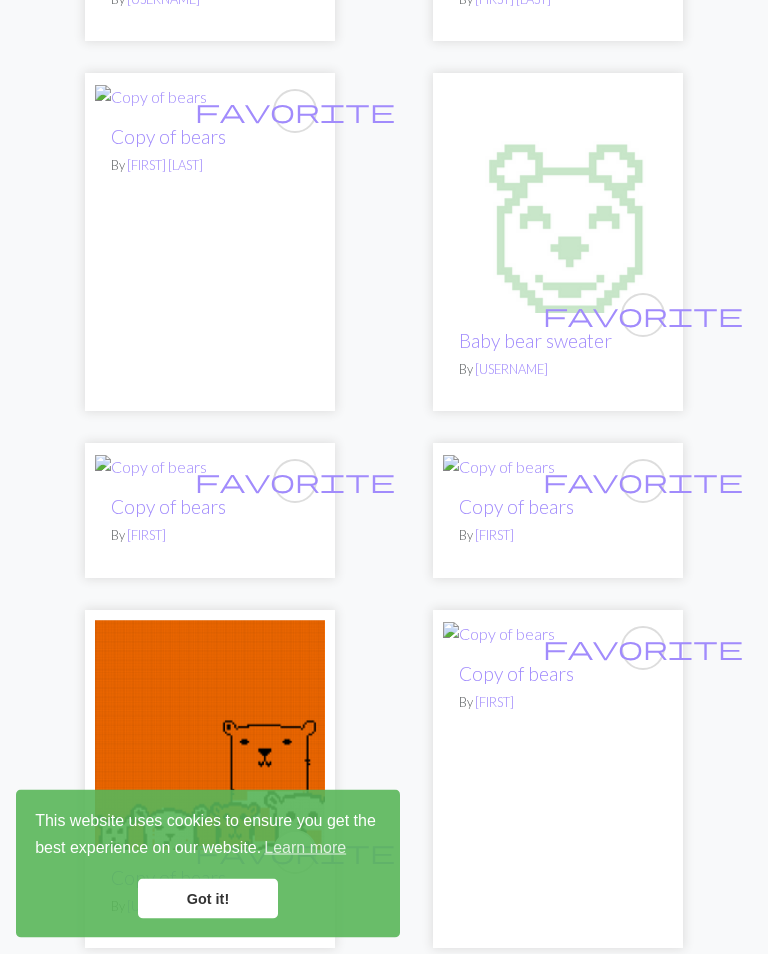 click at bounding box center [499, 468] 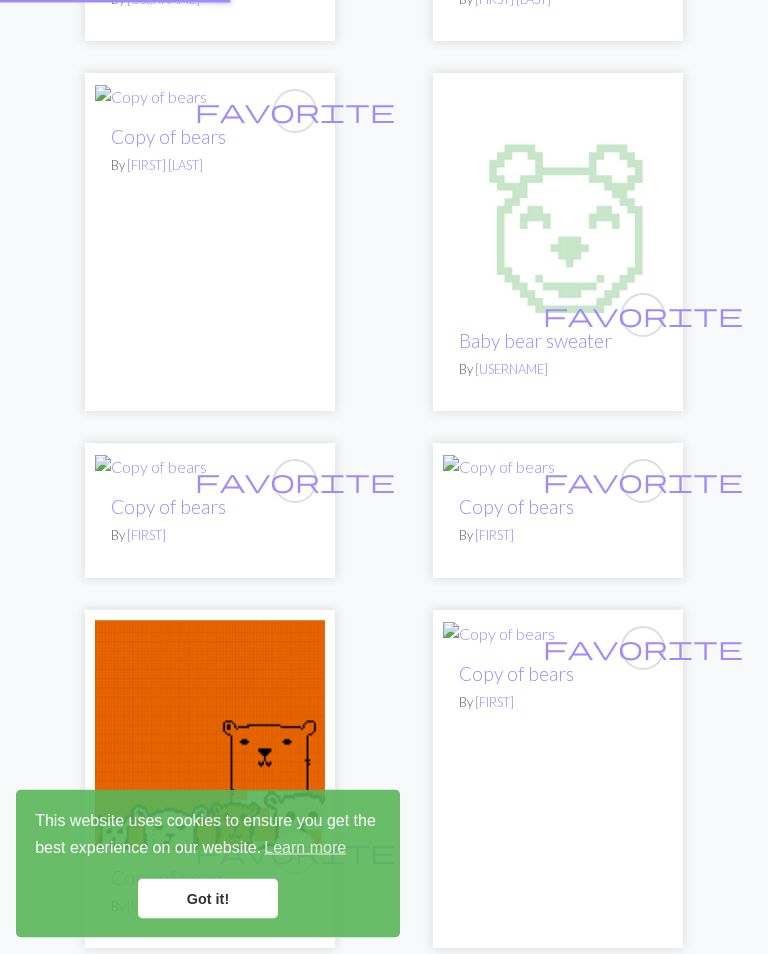 scroll, scrollTop: 4366, scrollLeft: 0, axis: vertical 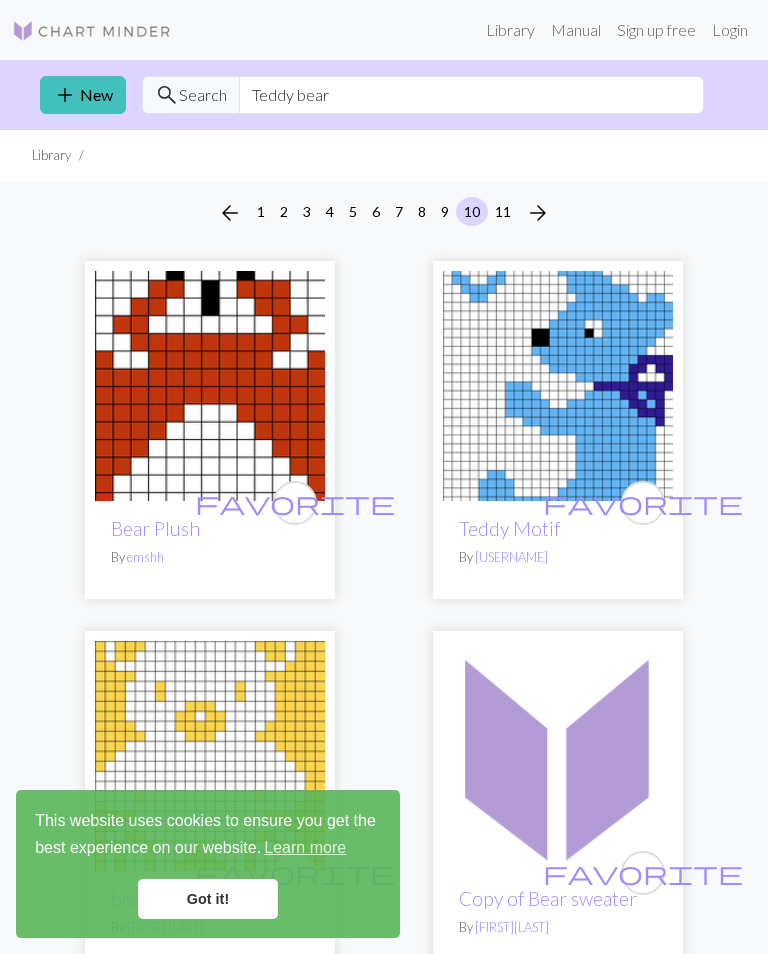 click on "This website uses cookies to ensure you get the best experience on our website.  Learn more Got it! Library Manual Sign up free Login add   New search   Search Teddy bear Library arrow_back 1 2 3 4 5 6 7 8 9 10 11 arrow_forward favorite Bear Plush By   emshh favorite Teddy Motif By   ergh favorite bear By   Christina Lu favorite Copy of Bear sweater By   TonyAnn89 favorite Bear sweater By   TonyAnn89 favorite POLAR BEAR By   Lesleyj28 favorite bear By   sdrawkcabanna favorite Baby Bear Blanket By   nadvan favorite Bear Hat - Adult XL By   lord-of-the-books favorite Bear Hat - Adult XL By   lord-of-the-books favorite bear hat By   Stephanie Previous Next favorite Christmas Bear By   Koiister 2  charts Previous Next favorite Copy of Polar Bear Gloves By   jod1e 3  charts favorite Bear hat By   Brittany Bitchis favorite Bear hat By   Brittany Bitchis favorite teddy heart dress By   carol favorite Old Navy Bears Knockoff By   LanaLeFevre favorite Gummy bear Christmas pattern By   Somethingcozy favorite By   bear" at bounding box center [384, 477] 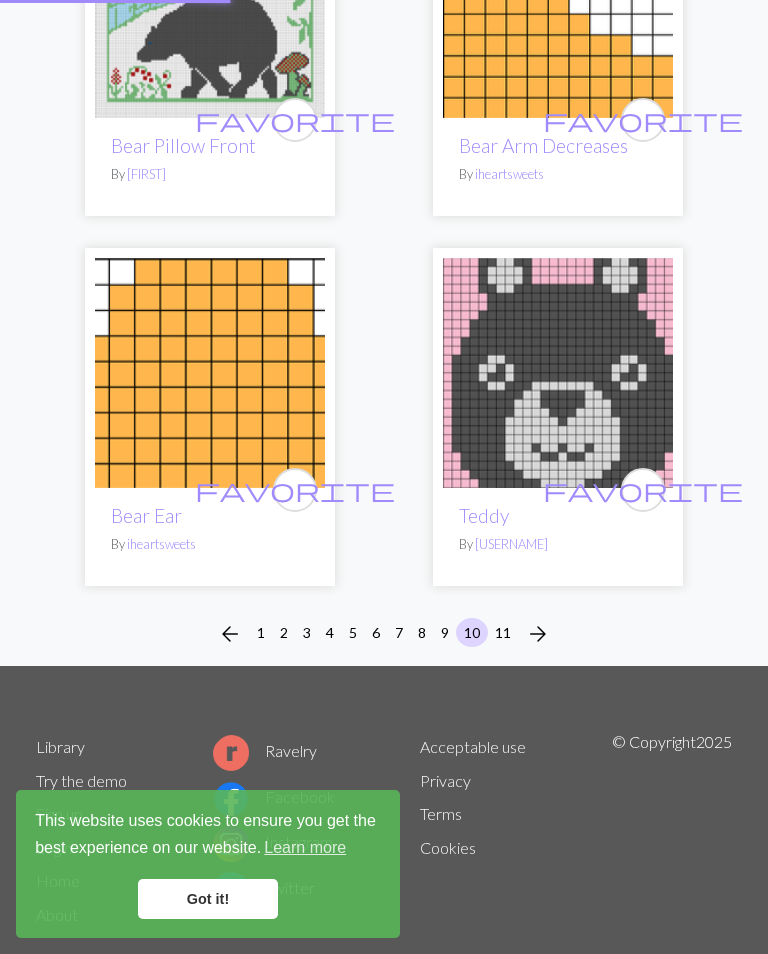 scroll, scrollTop: 0, scrollLeft: 0, axis: both 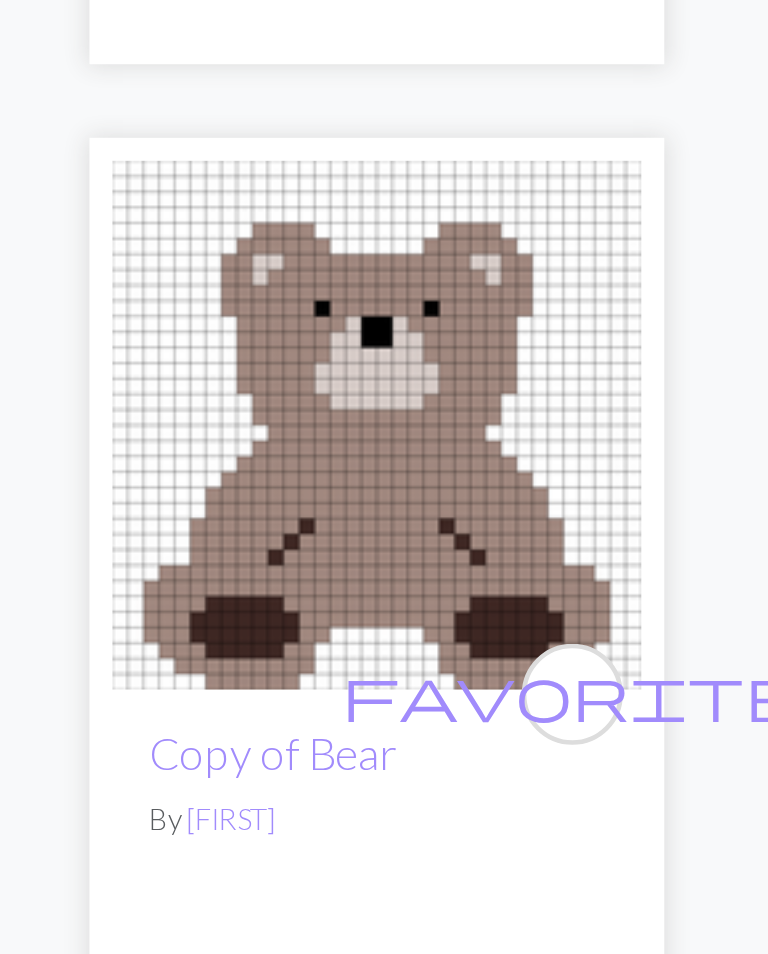 click at bounding box center [210, 560] 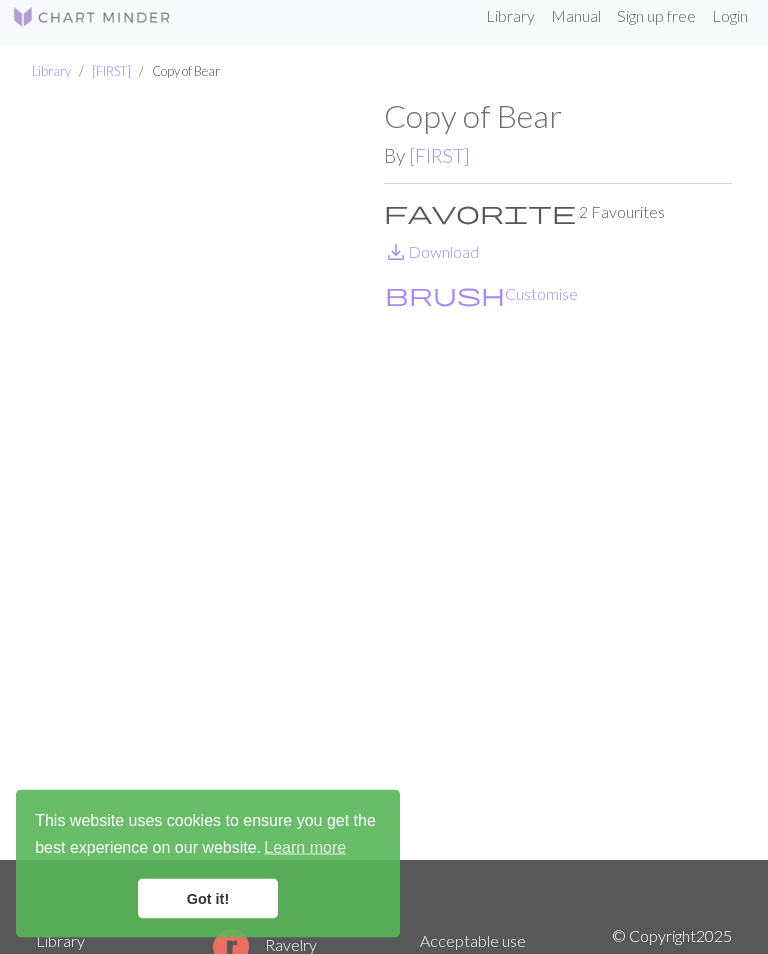 scroll, scrollTop: 2, scrollLeft: 0, axis: vertical 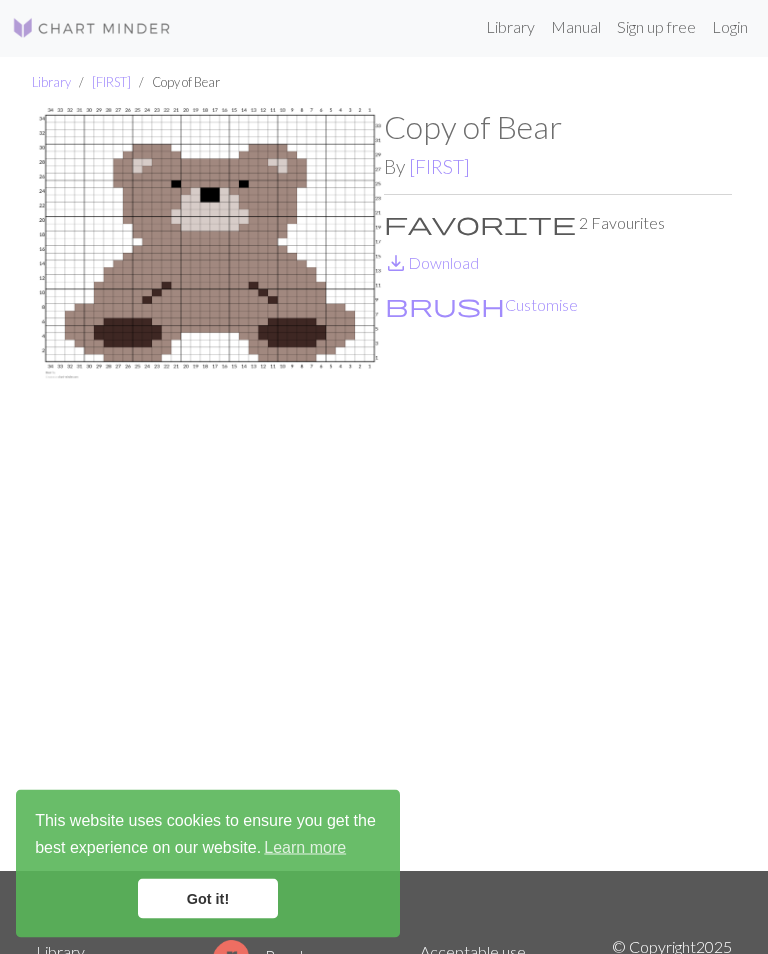 click on "brush Customise" at bounding box center [481, 306] 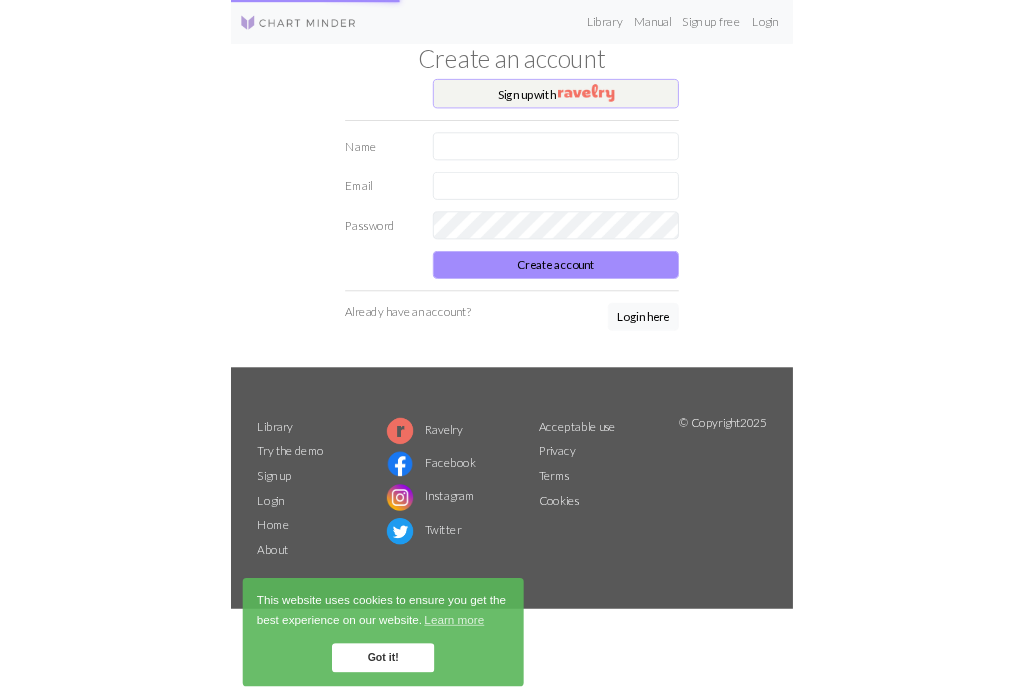 scroll, scrollTop: 0, scrollLeft: 0, axis: both 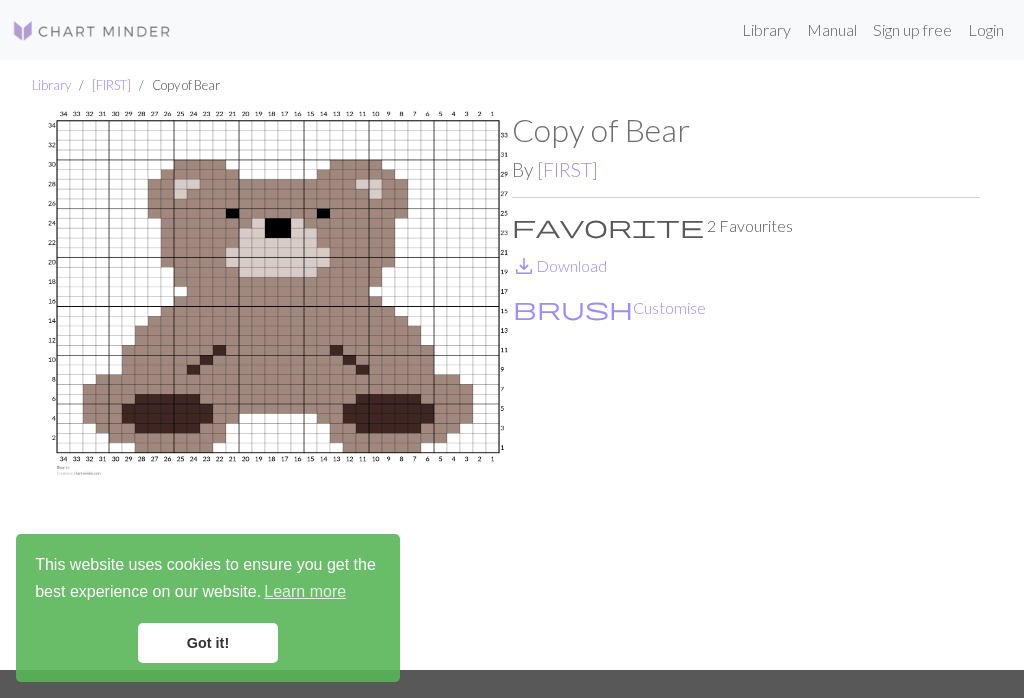 click at bounding box center [278, 390] 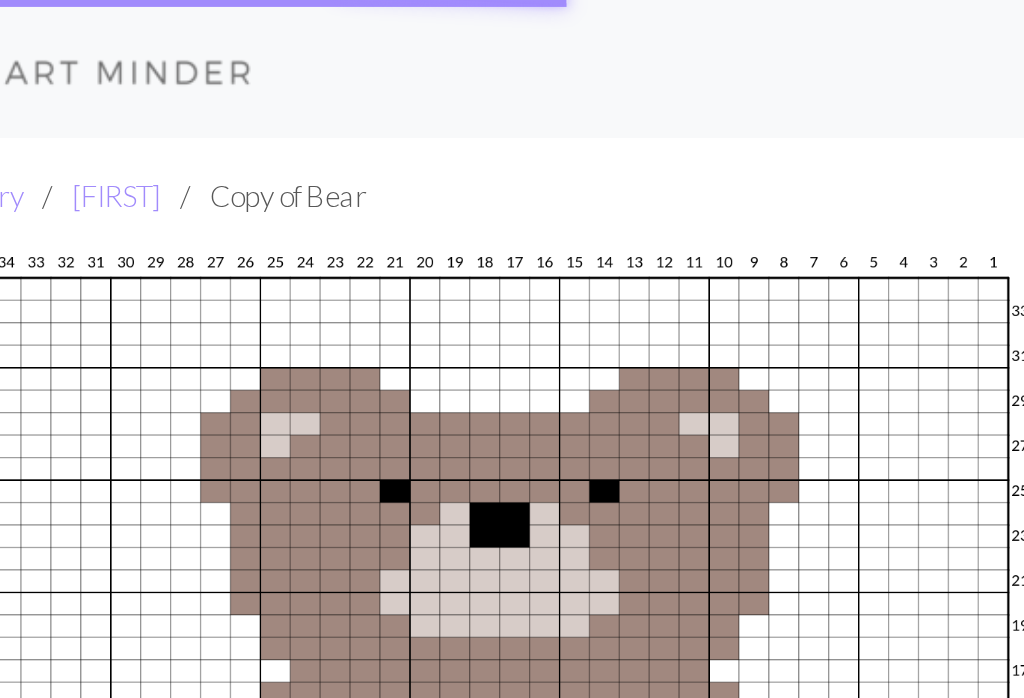 click on "This website uses cookies to ensure you get the best experience on our website.  Learn more Got it! Library Manual Sign up free Login Library Joming2 Copy of Bear Copy of Bear By   Joming2 favorite   2 Favourites save_alt  Download brush Customise Library Try the demo Sign up Login Home About Ravelry Facebook Instagram Twitter Acceptable use Privacy Terms Cookies © Copyright  2025 Copy of Bear by Joming2 | Chart Minder" at bounding box center (512, 349) 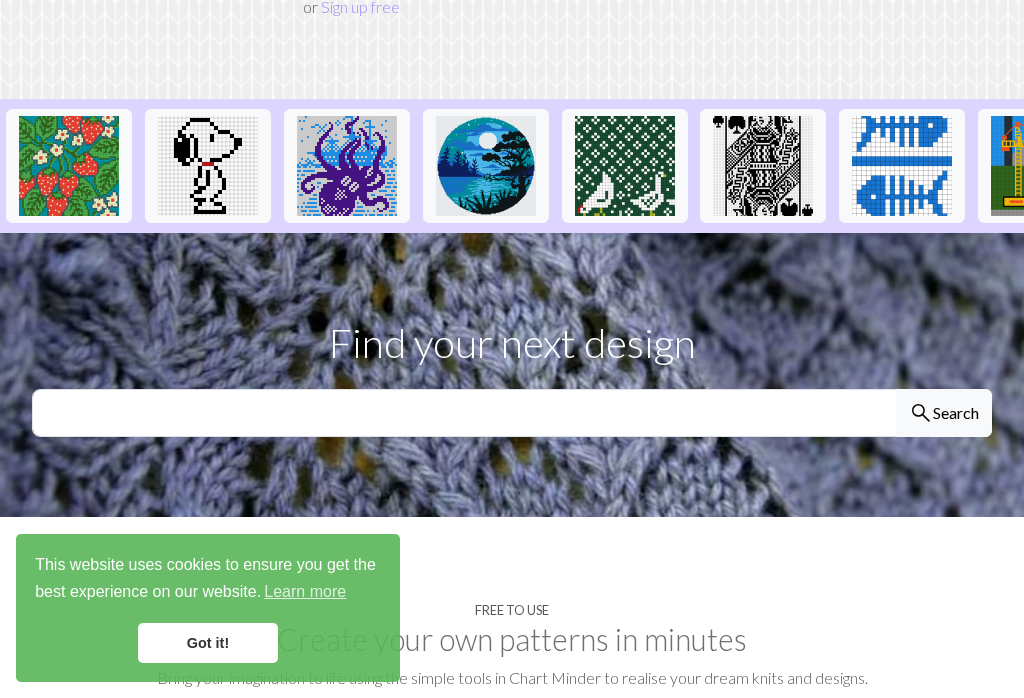 scroll, scrollTop: 511, scrollLeft: 0, axis: vertical 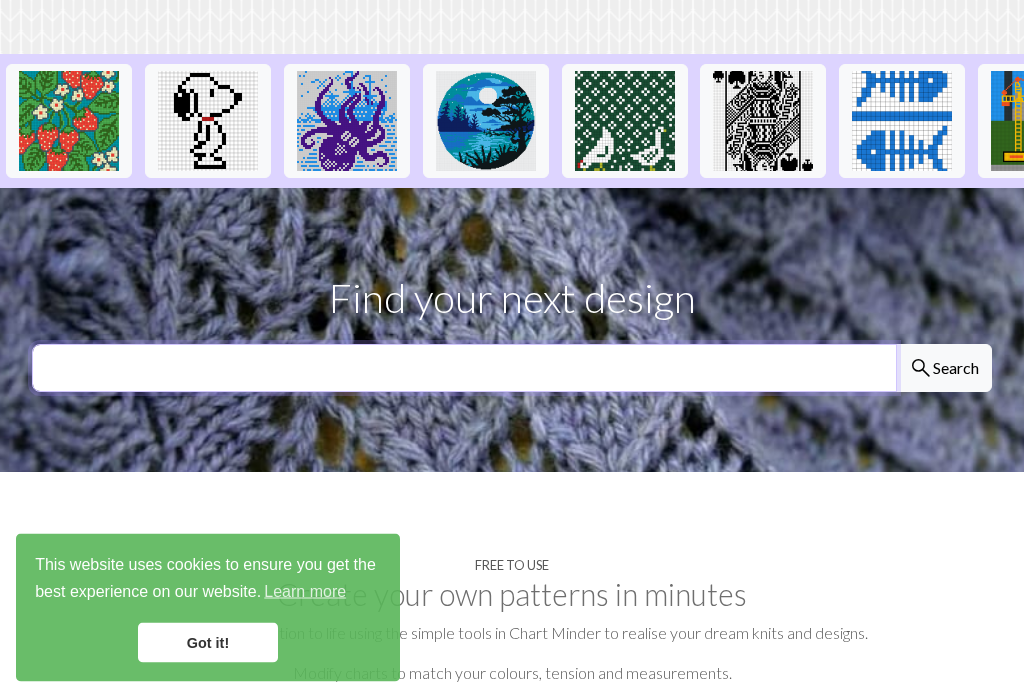 click at bounding box center (464, 369) 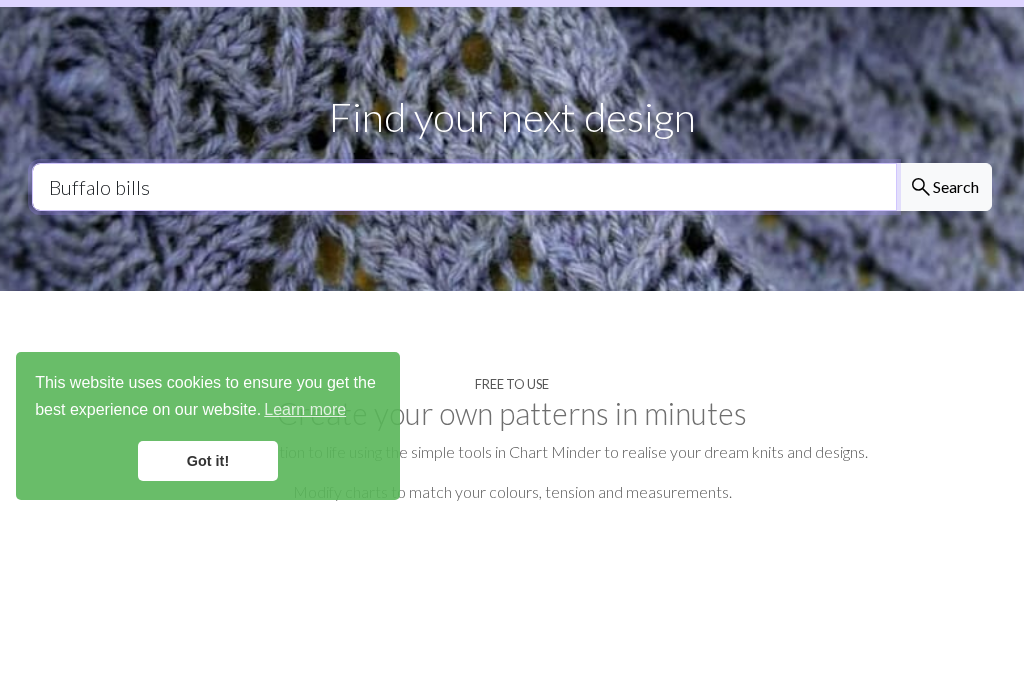 type on "Buffalo bills" 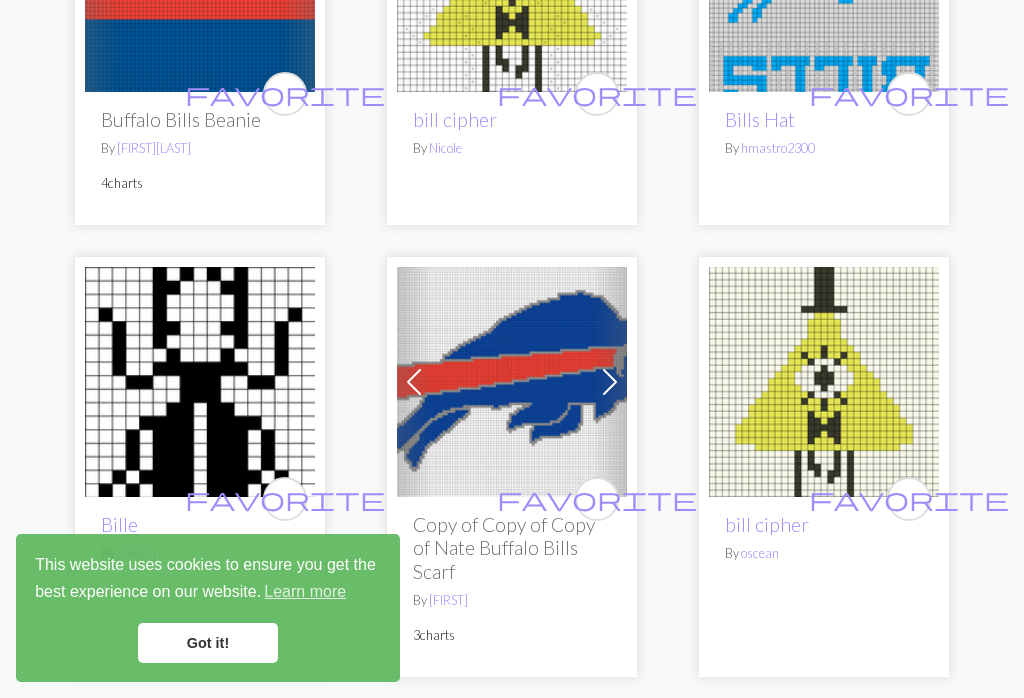 scroll, scrollTop: 1573, scrollLeft: 0, axis: vertical 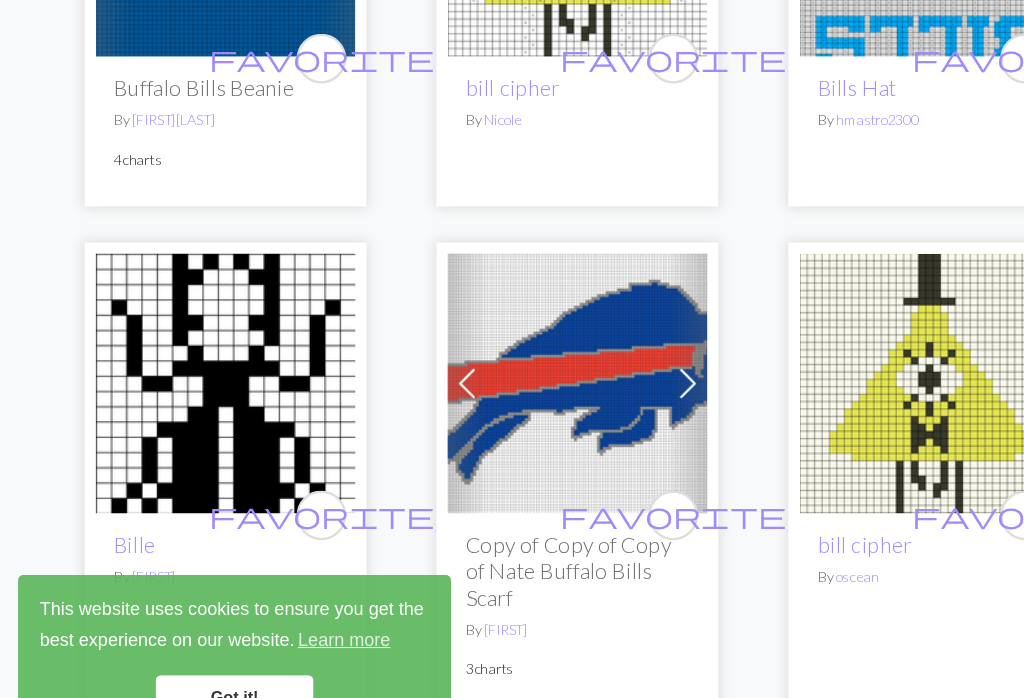click at bounding box center [610, 364] 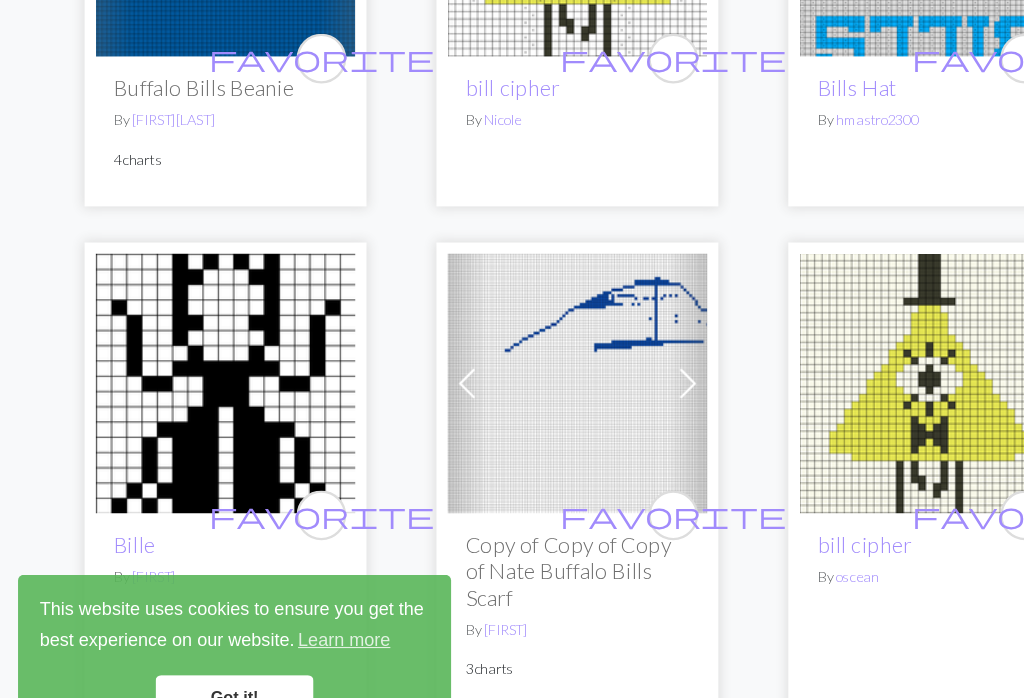click at bounding box center [610, 364] 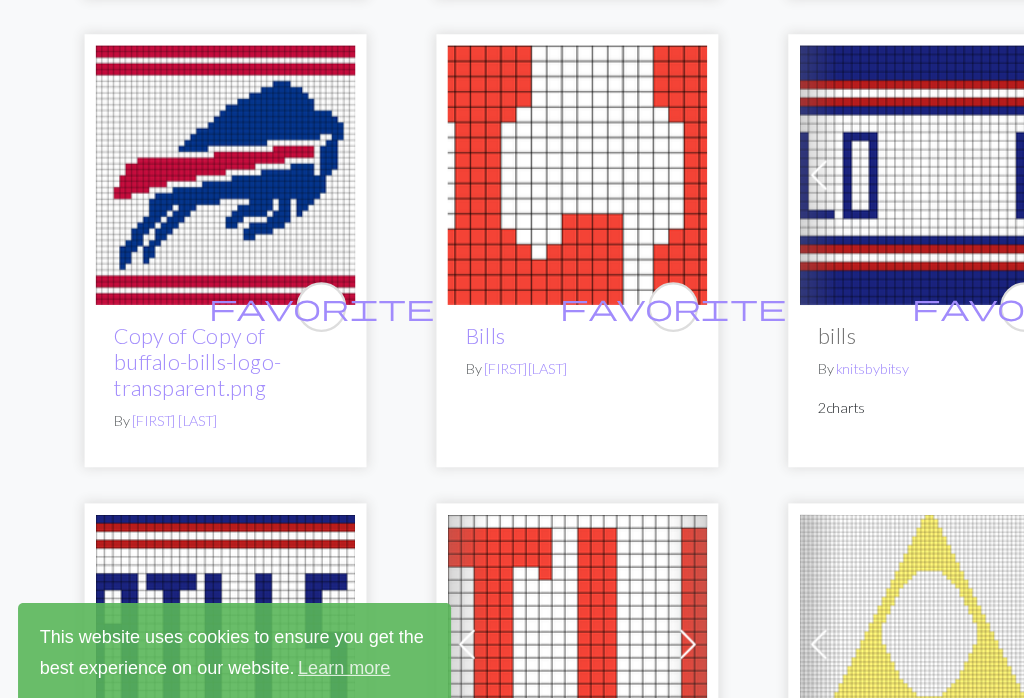 scroll, scrollTop: 2233, scrollLeft: 0, axis: vertical 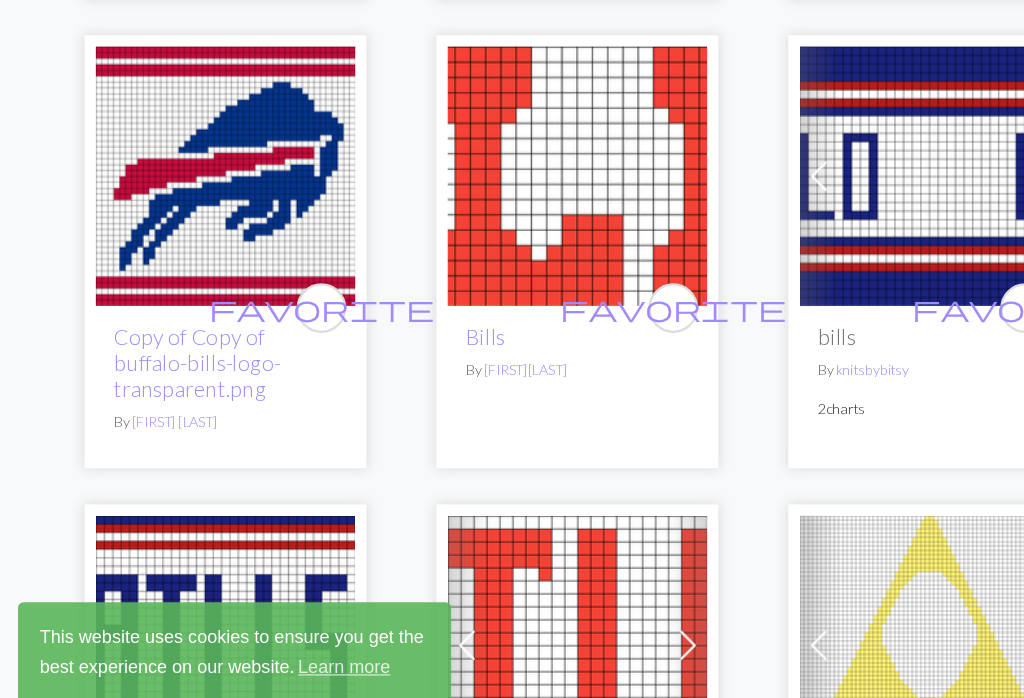 click at bounding box center (200, 156) 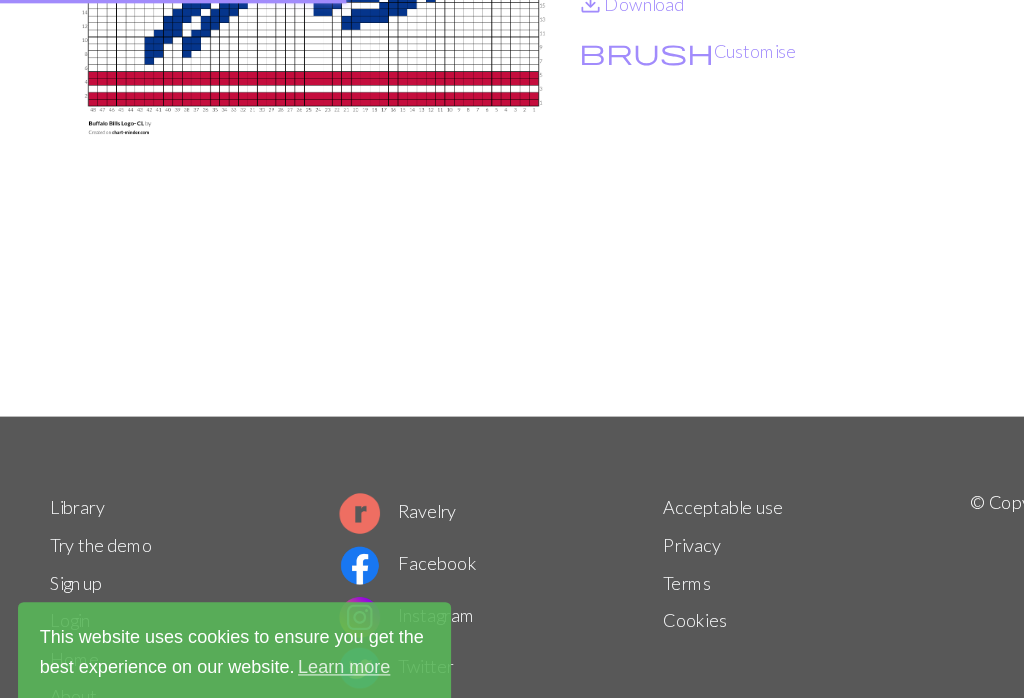 scroll, scrollTop: 0, scrollLeft: 0, axis: both 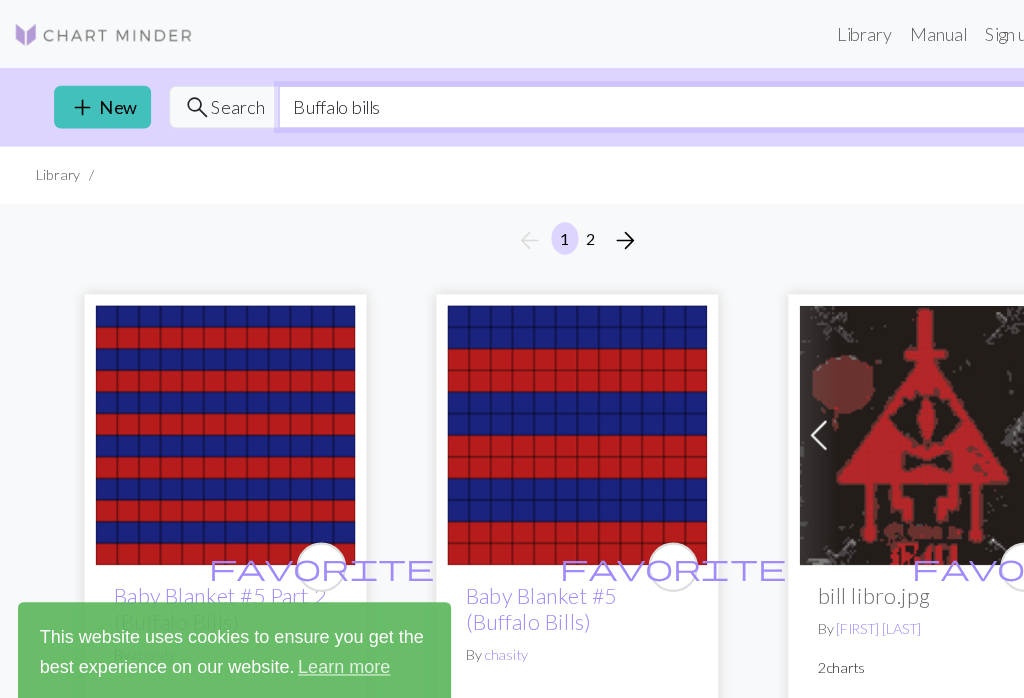 click on "Buffalo bills" at bounding box center (599, 95) 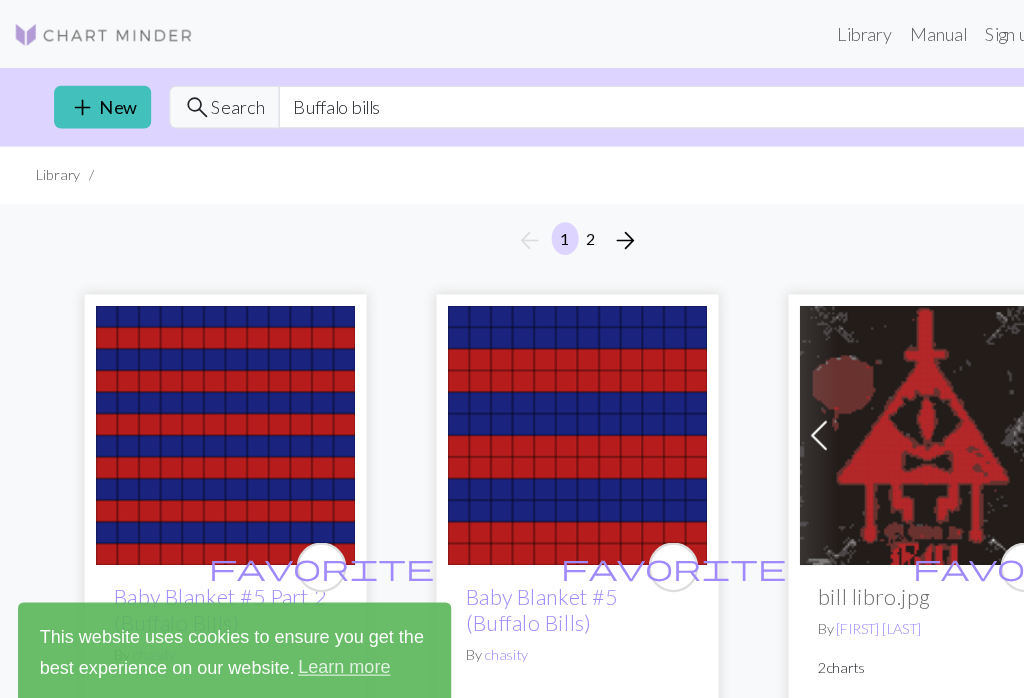 click on "Search" at bounding box center [211, 95] 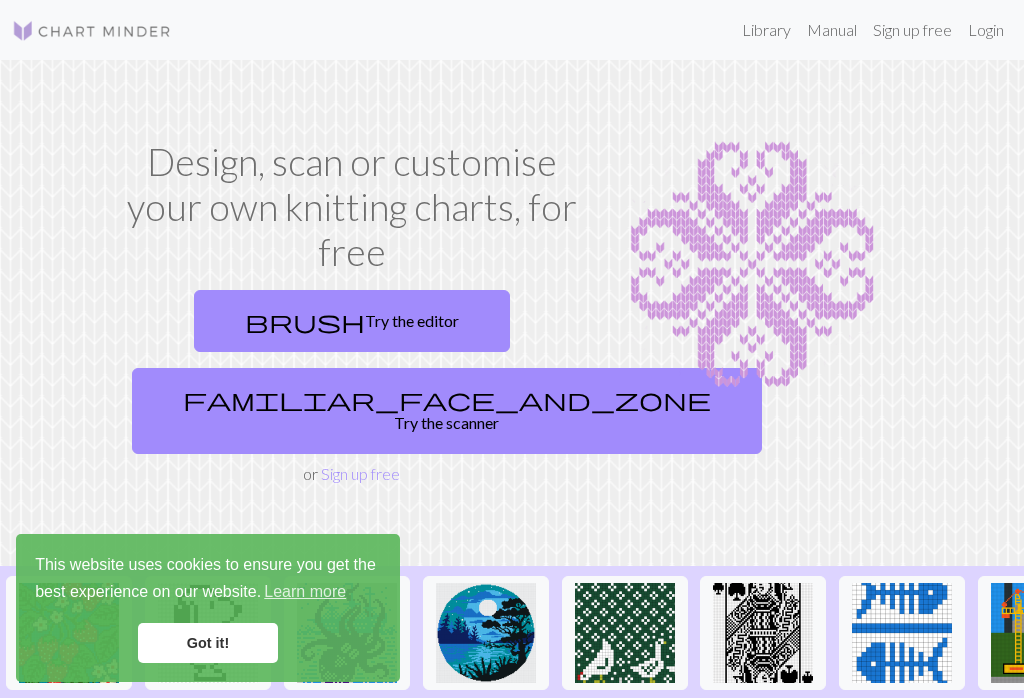 scroll, scrollTop: 725, scrollLeft: 0, axis: vertical 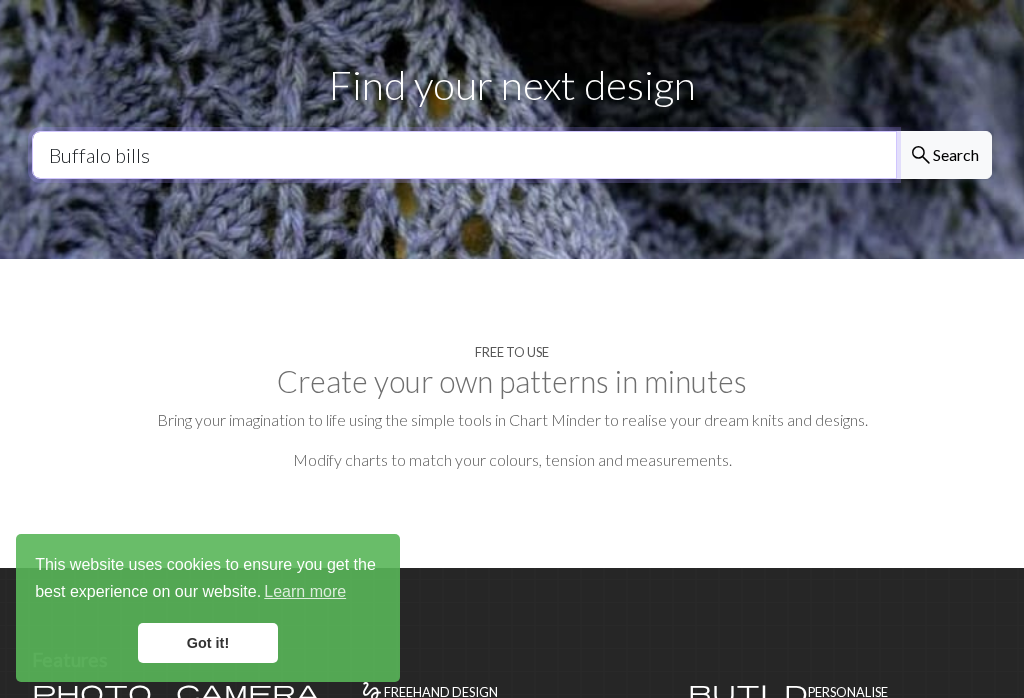 click on "Buffalo bills" at bounding box center [464, 155] 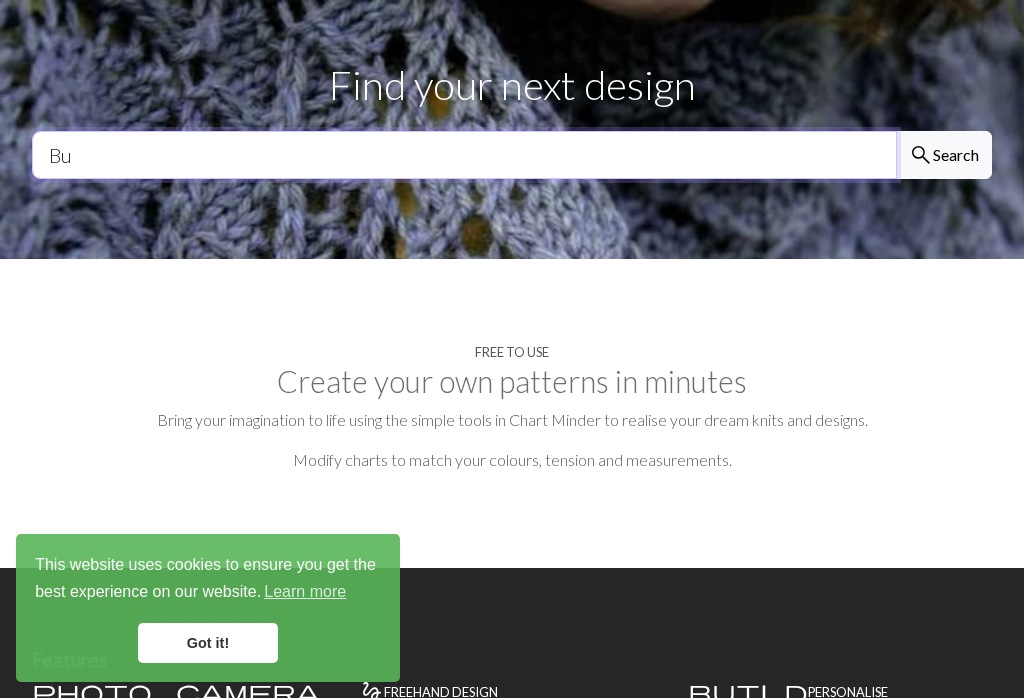 type on "B" 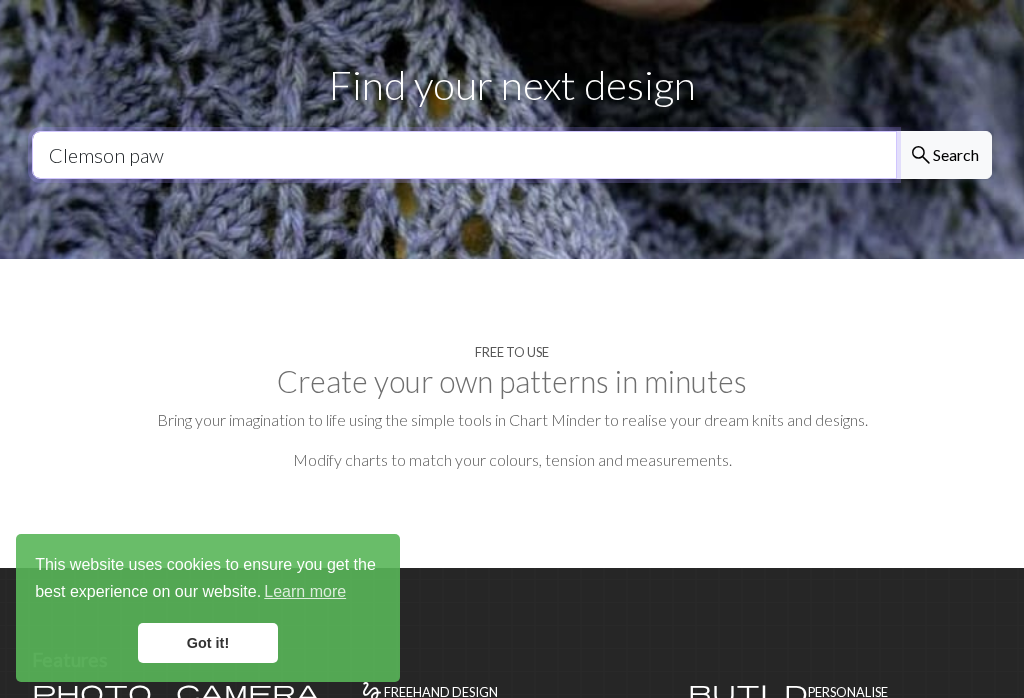 type on "Clemson paw" 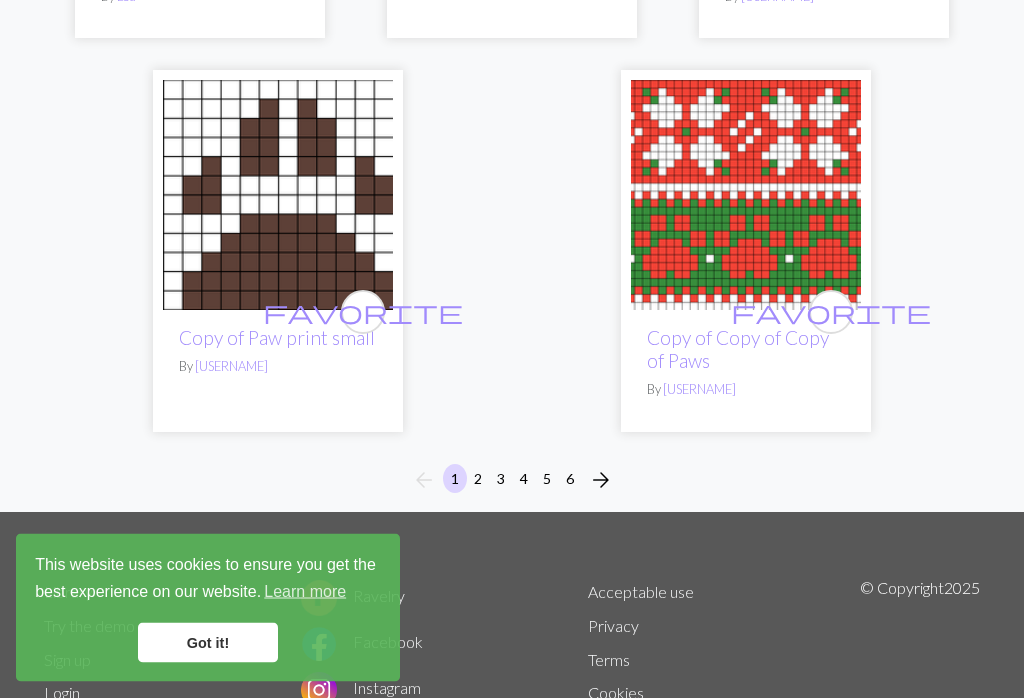 scroll, scrollTop: 6670, scrollLeft: 0, axis: vertical 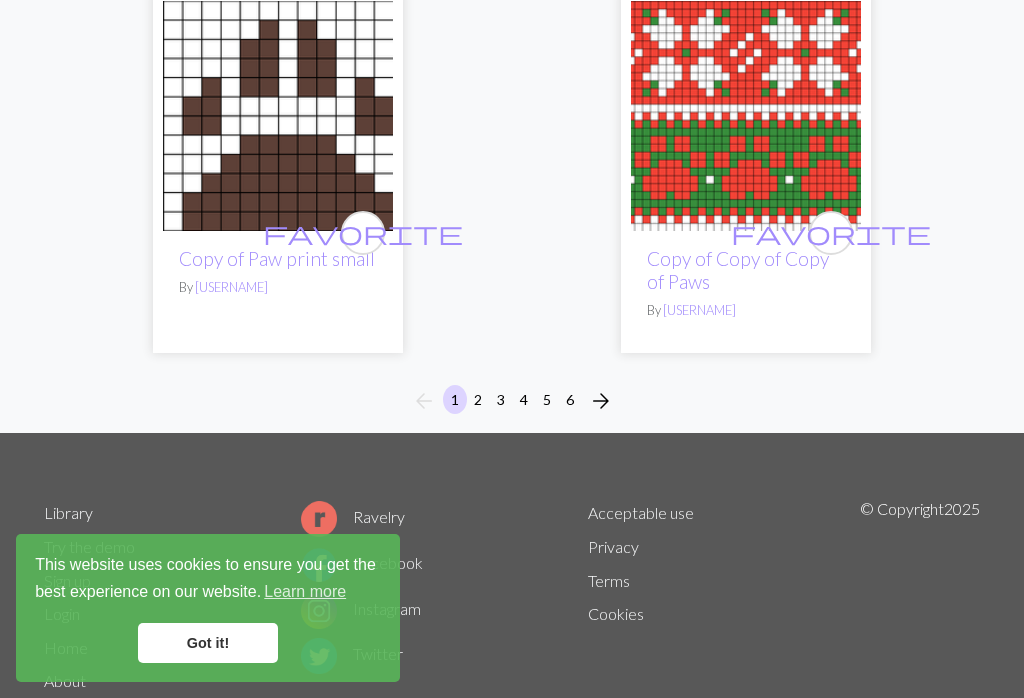 click on "2" at bounding box center [478, 399] 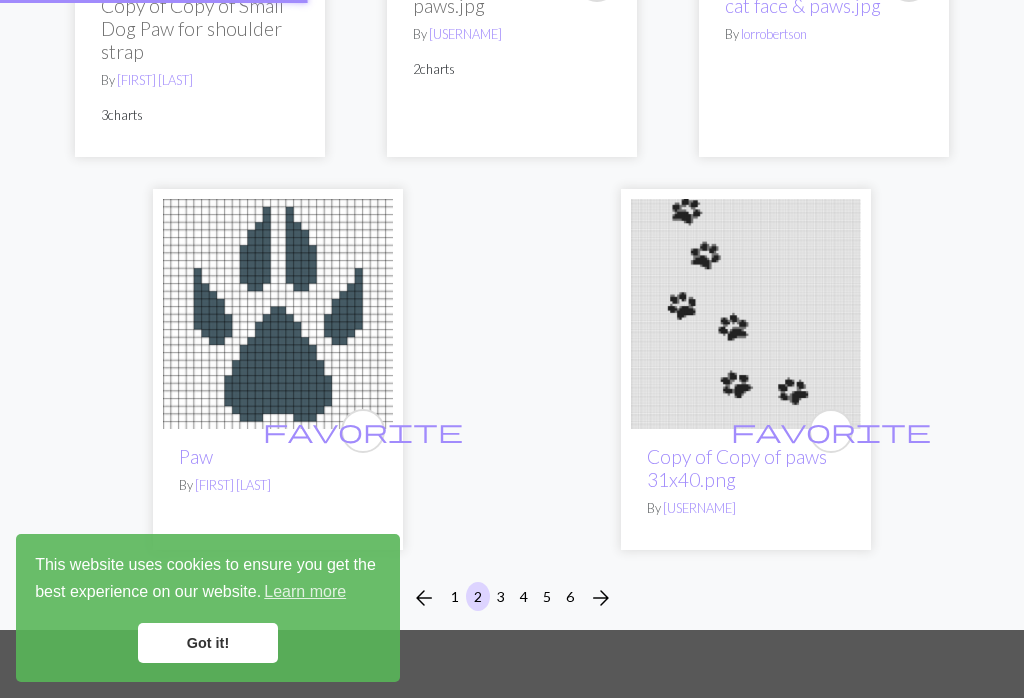 scroll, scrollTop: 0, scrollLeft: 0, axis: both 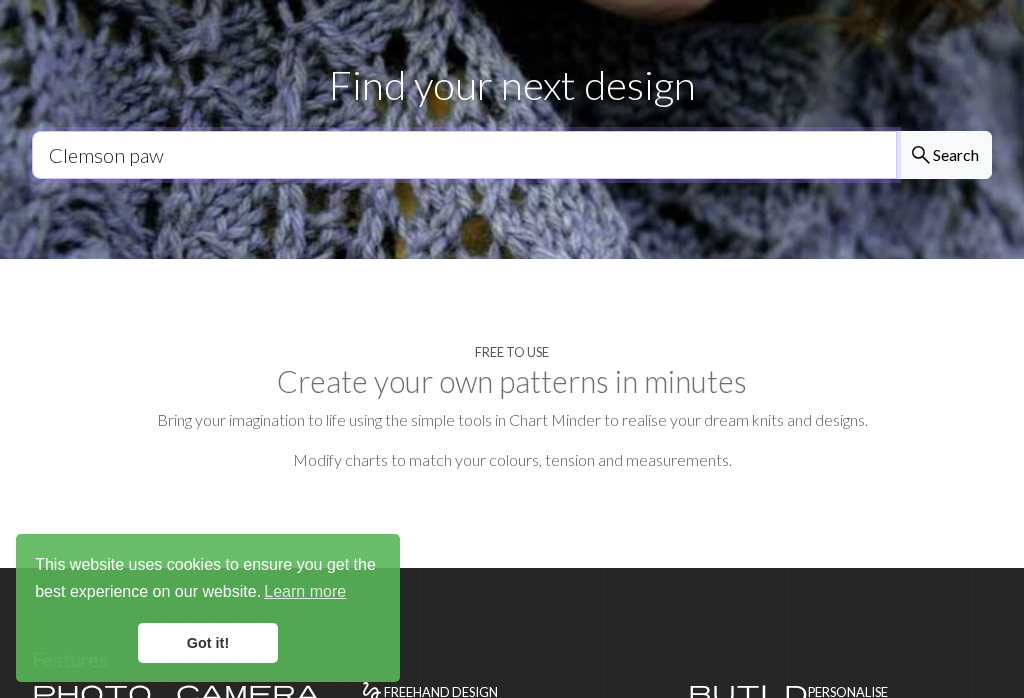 click on "Clemson paw" at bounding box center [464, 155] 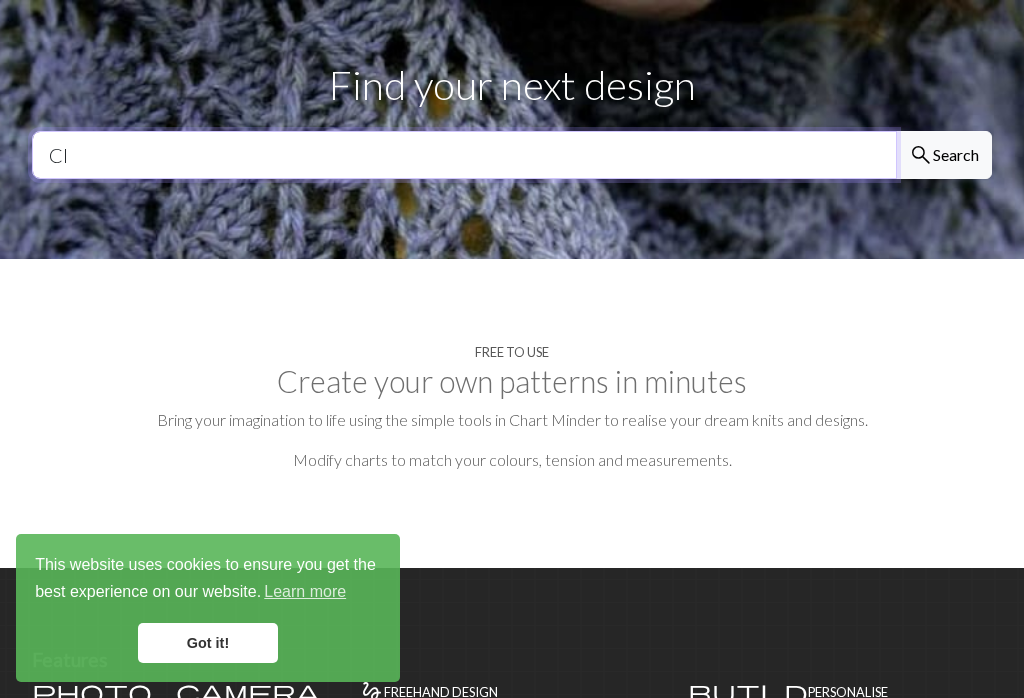 type on "C" 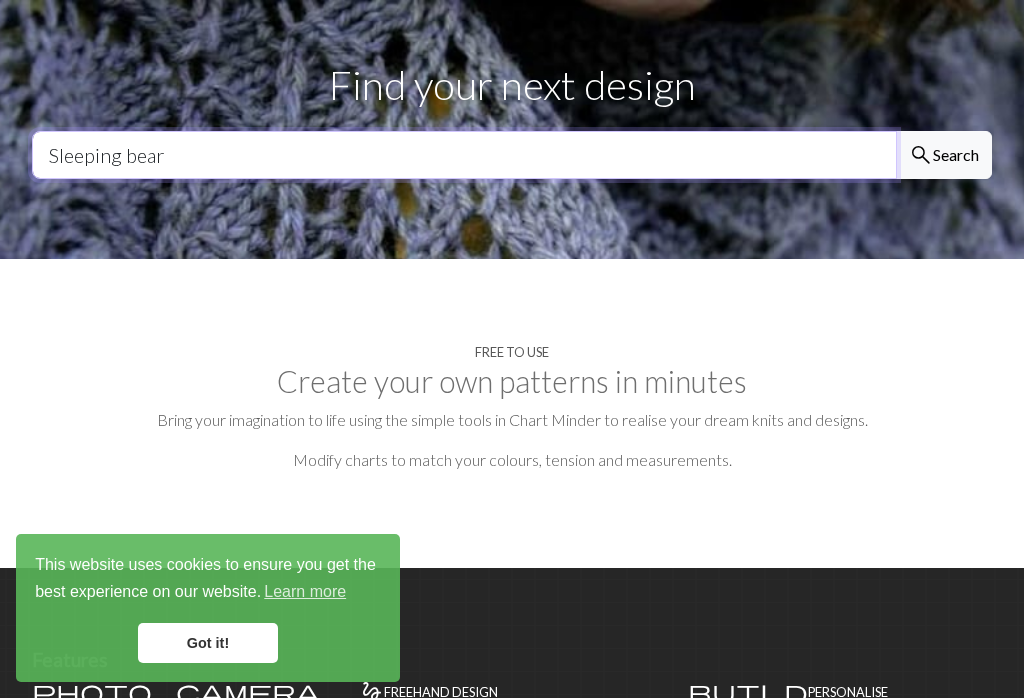 type on "Sleeping bear" 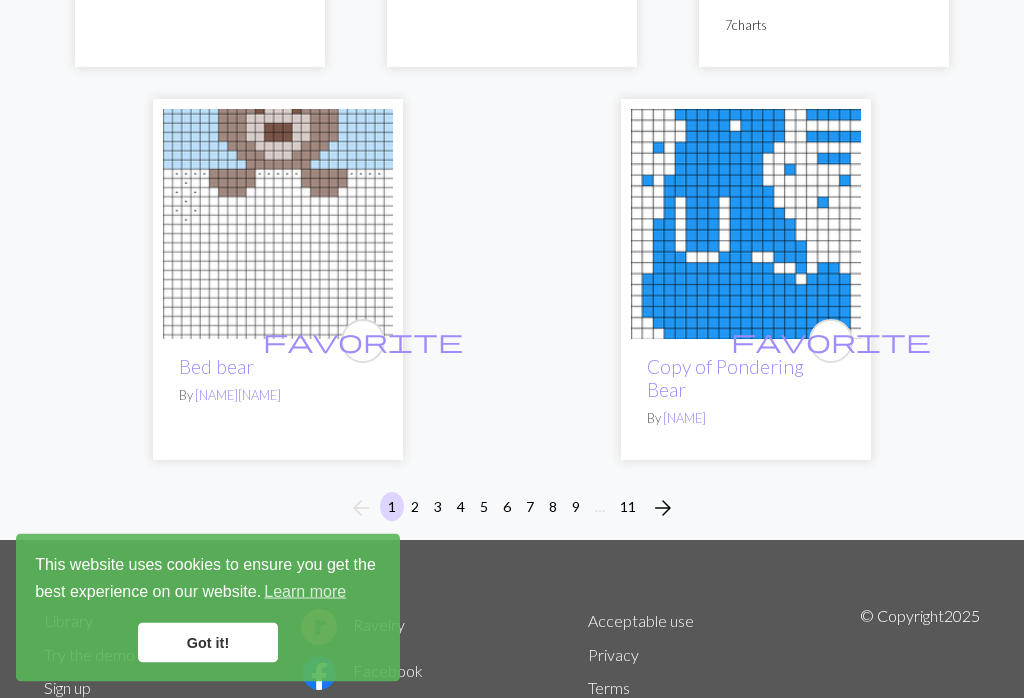 scroll, scrollTop: 6793, scrollLeft: 0, axis: vertical 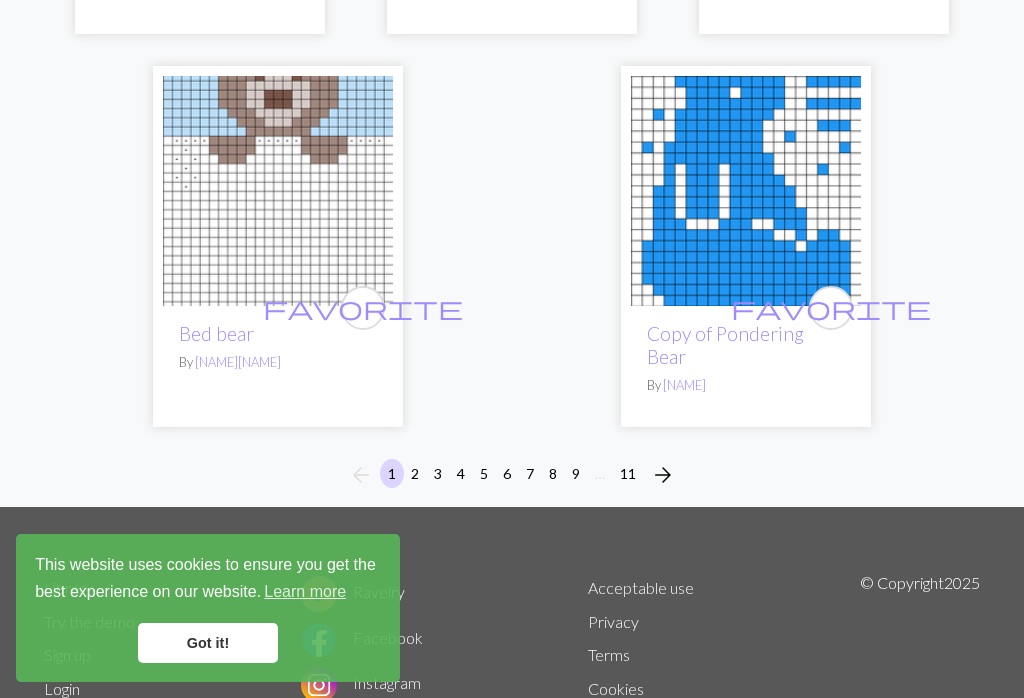 click on "11" at bounding box center (628, 473) 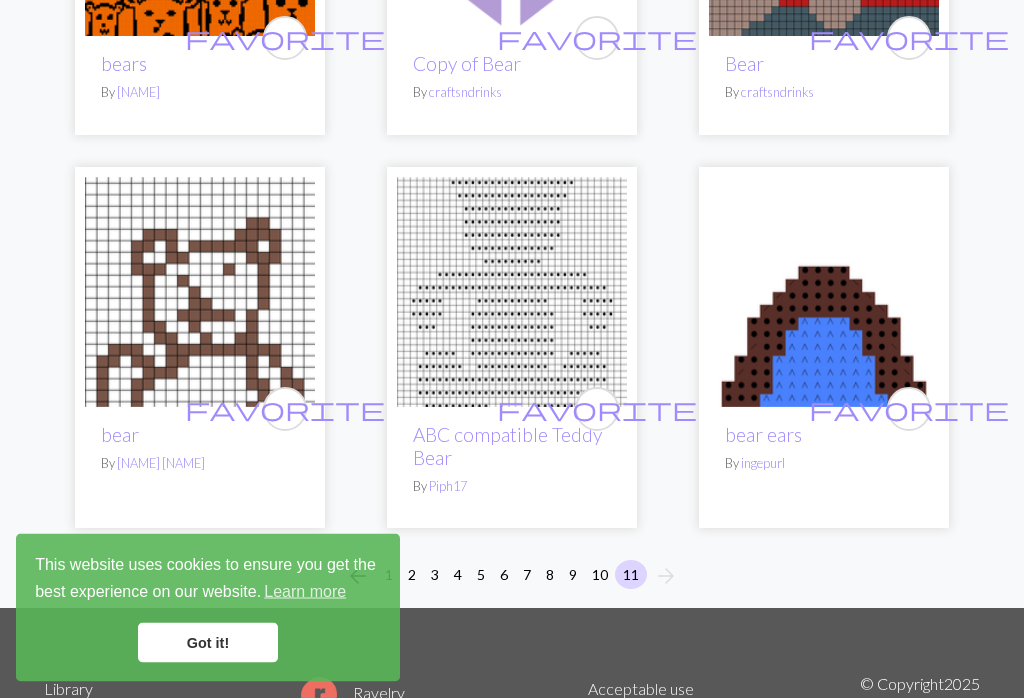 scroll, scrollTop: 3505, scrollLeft: 0, axis: vertical 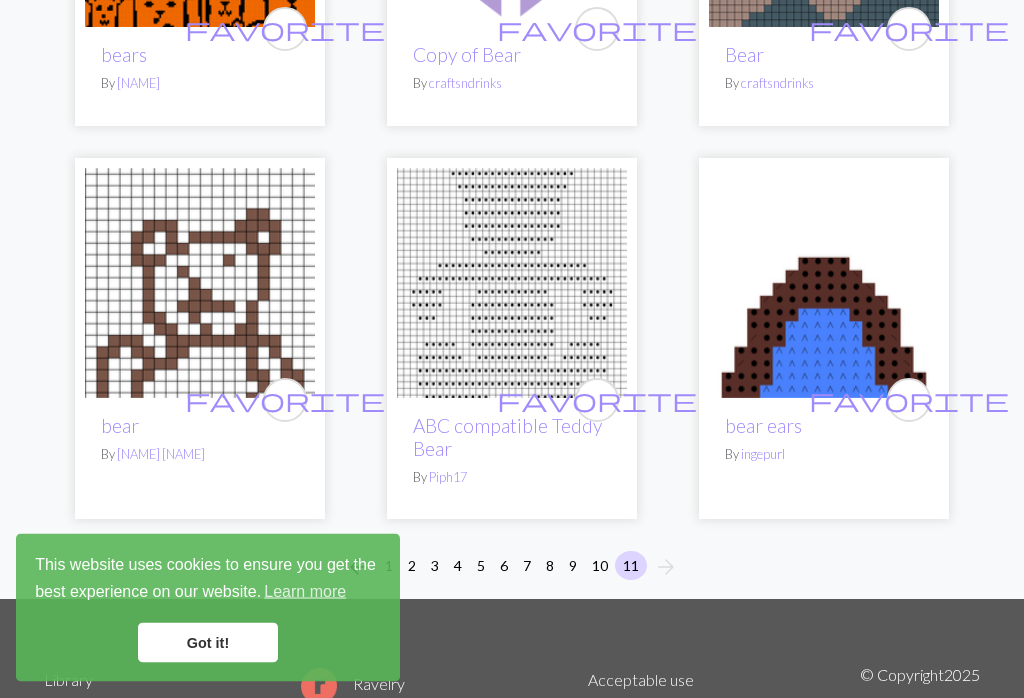 click on "arrow_forward" at bounding box center (666, 568) 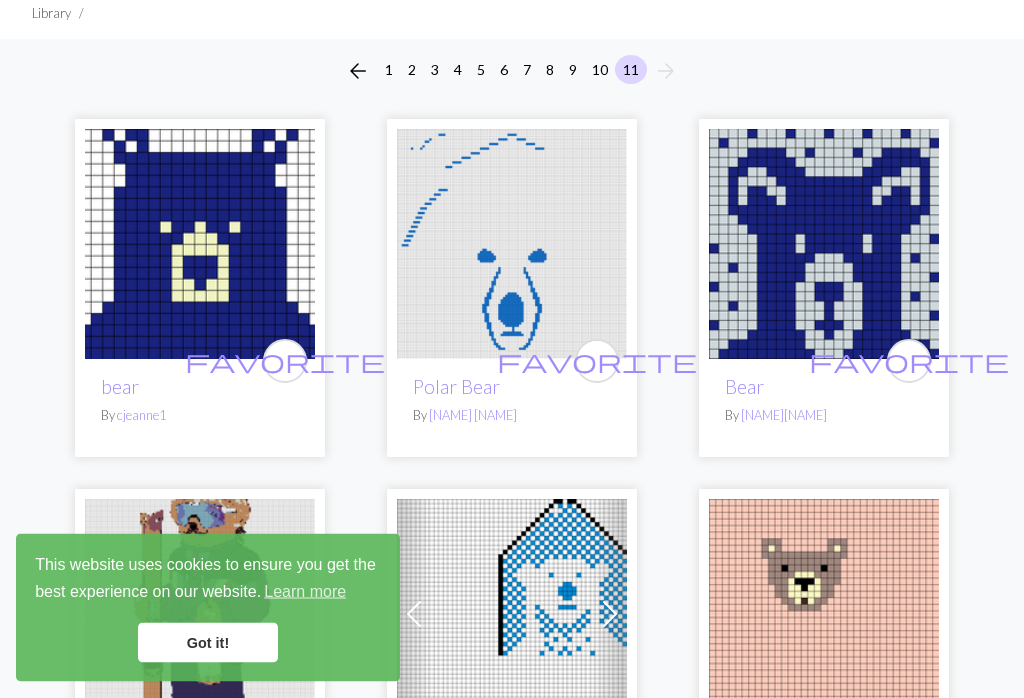 scroll, scrollTop: 0, scrollLeft: 0, axis: both 